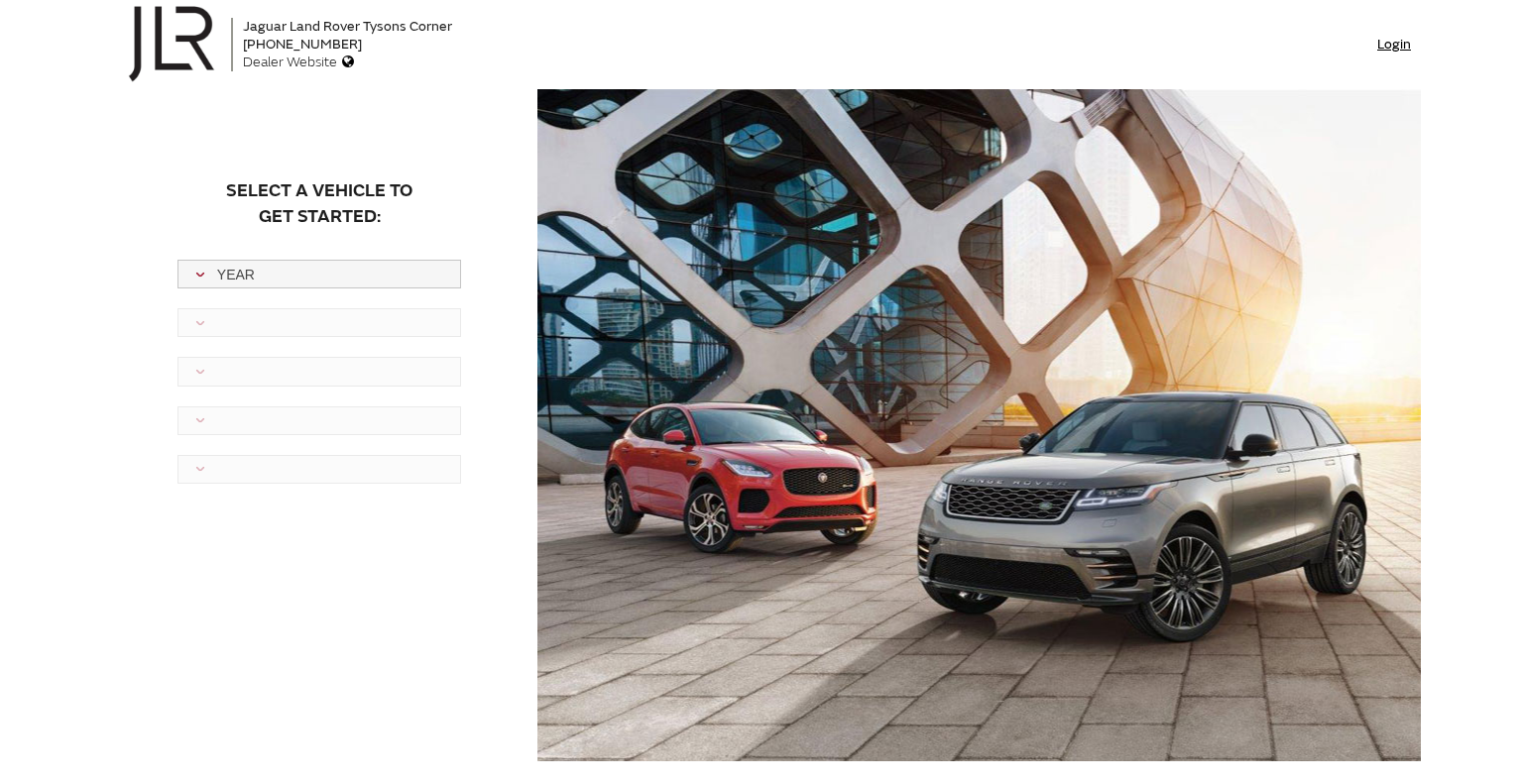 scroll, scrollTop: 0, scrollLeft: 0, axis: both 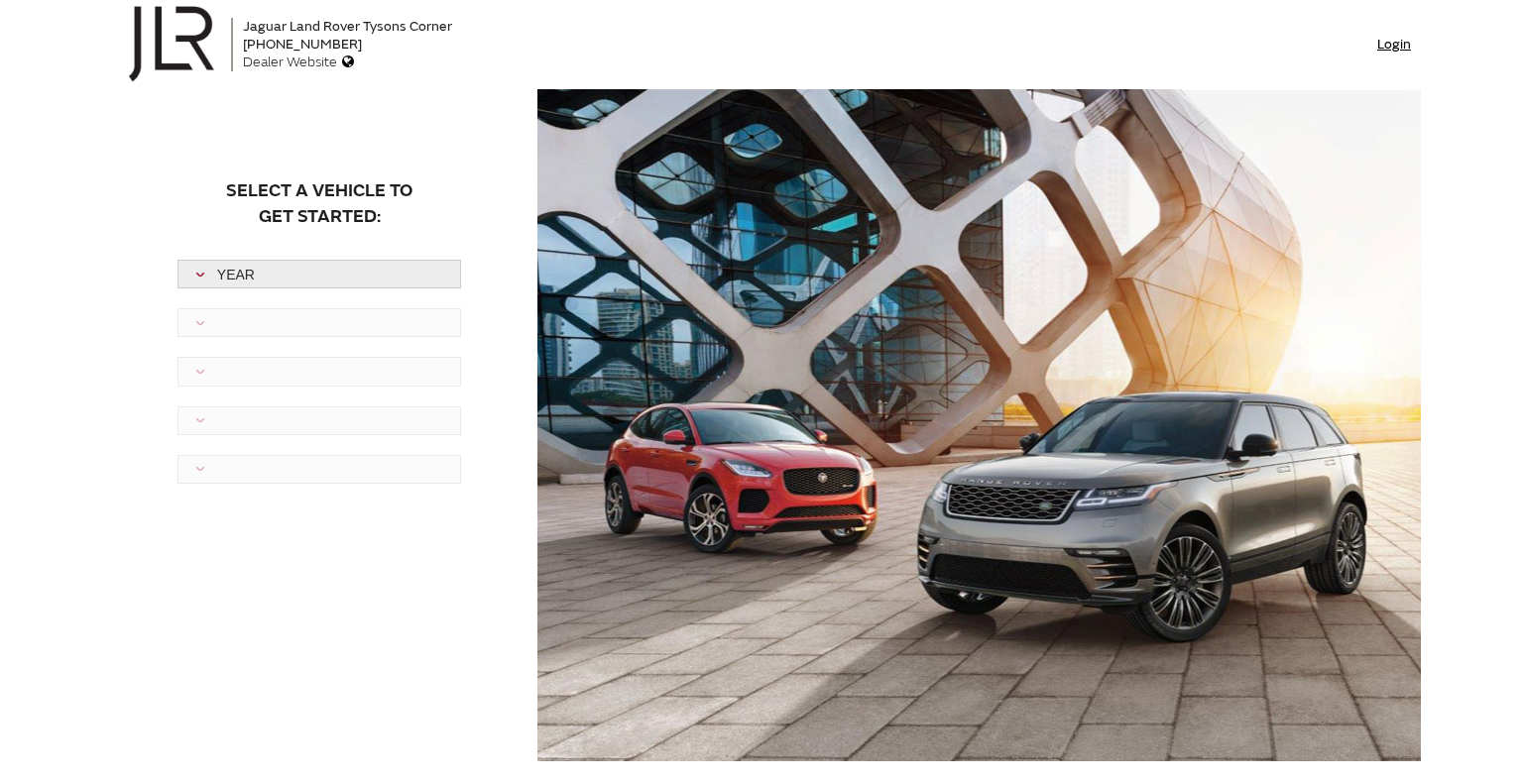 click on "Year" at bounding box center (321, 275) 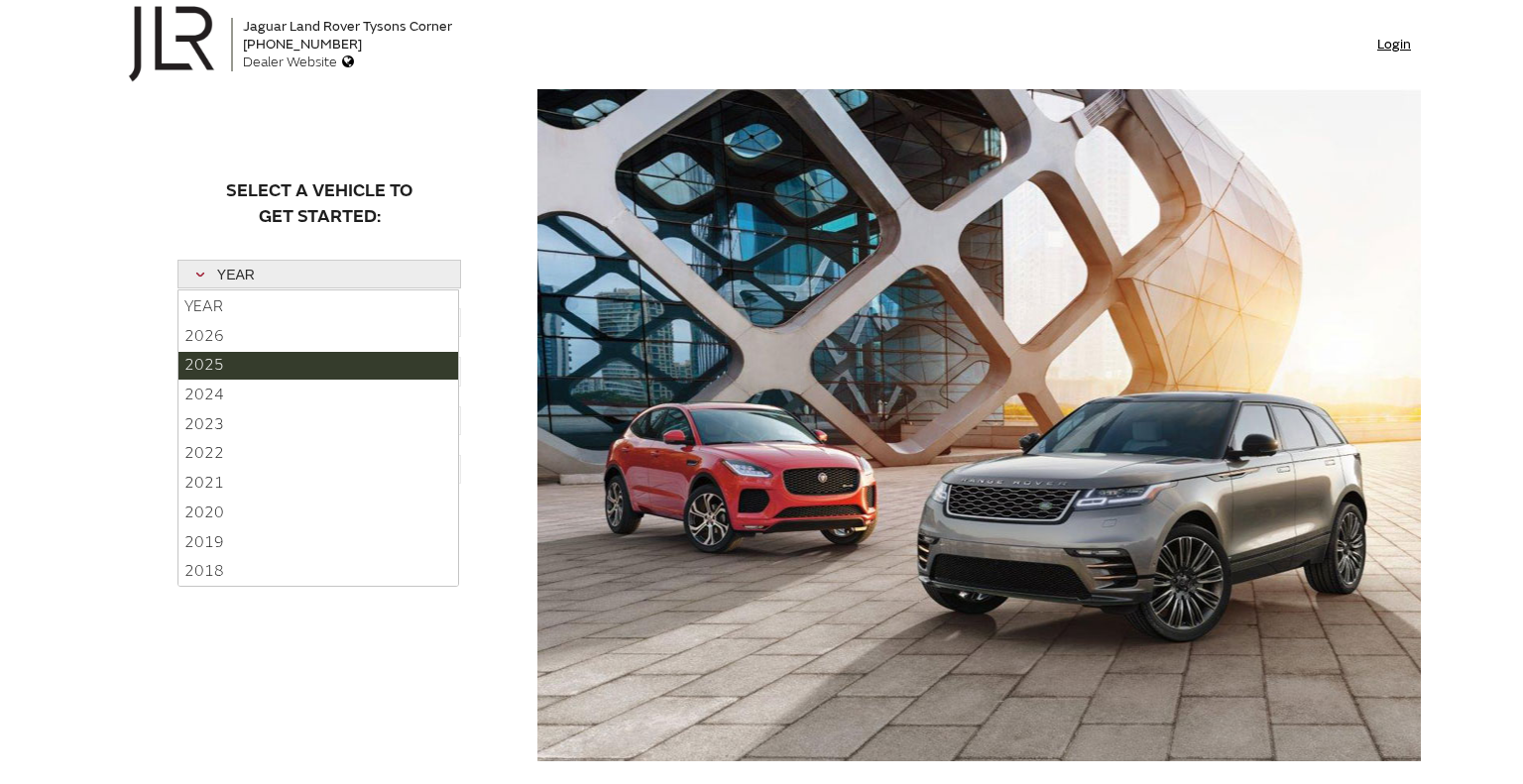 click on "2025" at bounding box center (318, 366) 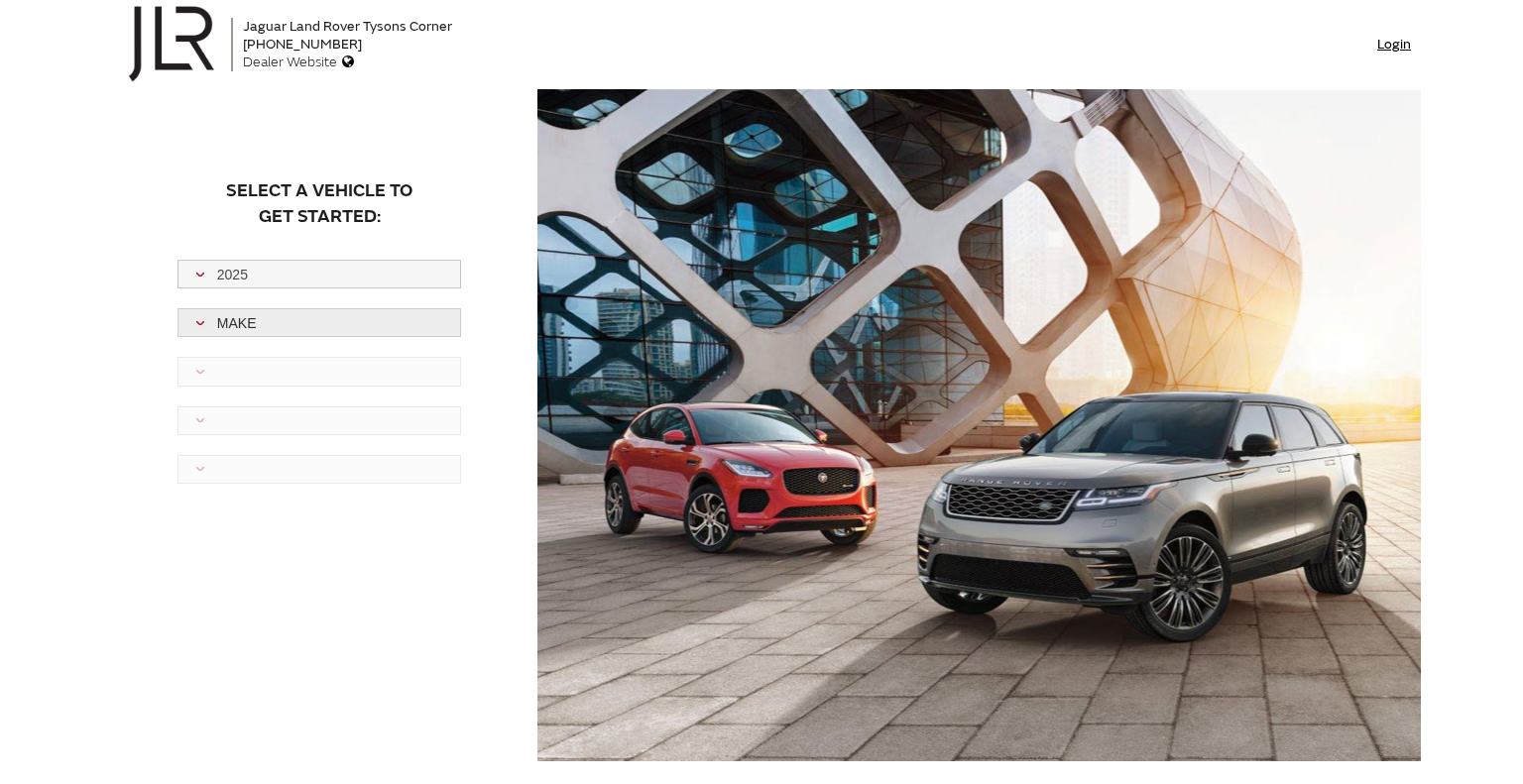 click on "Make" at bounding box center (321, 323) 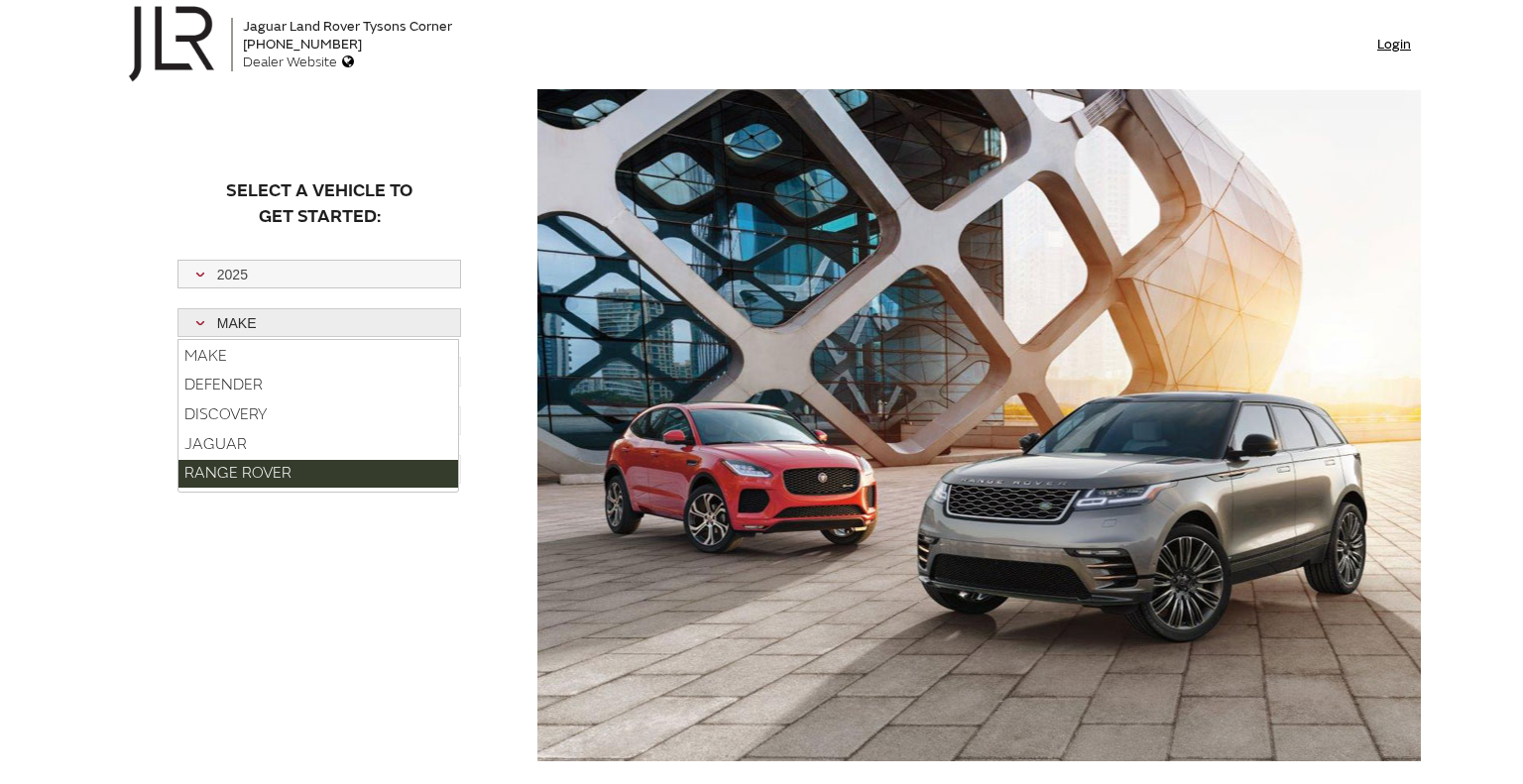 click on "RANGE ROVER" at bounding box center [318, 474] 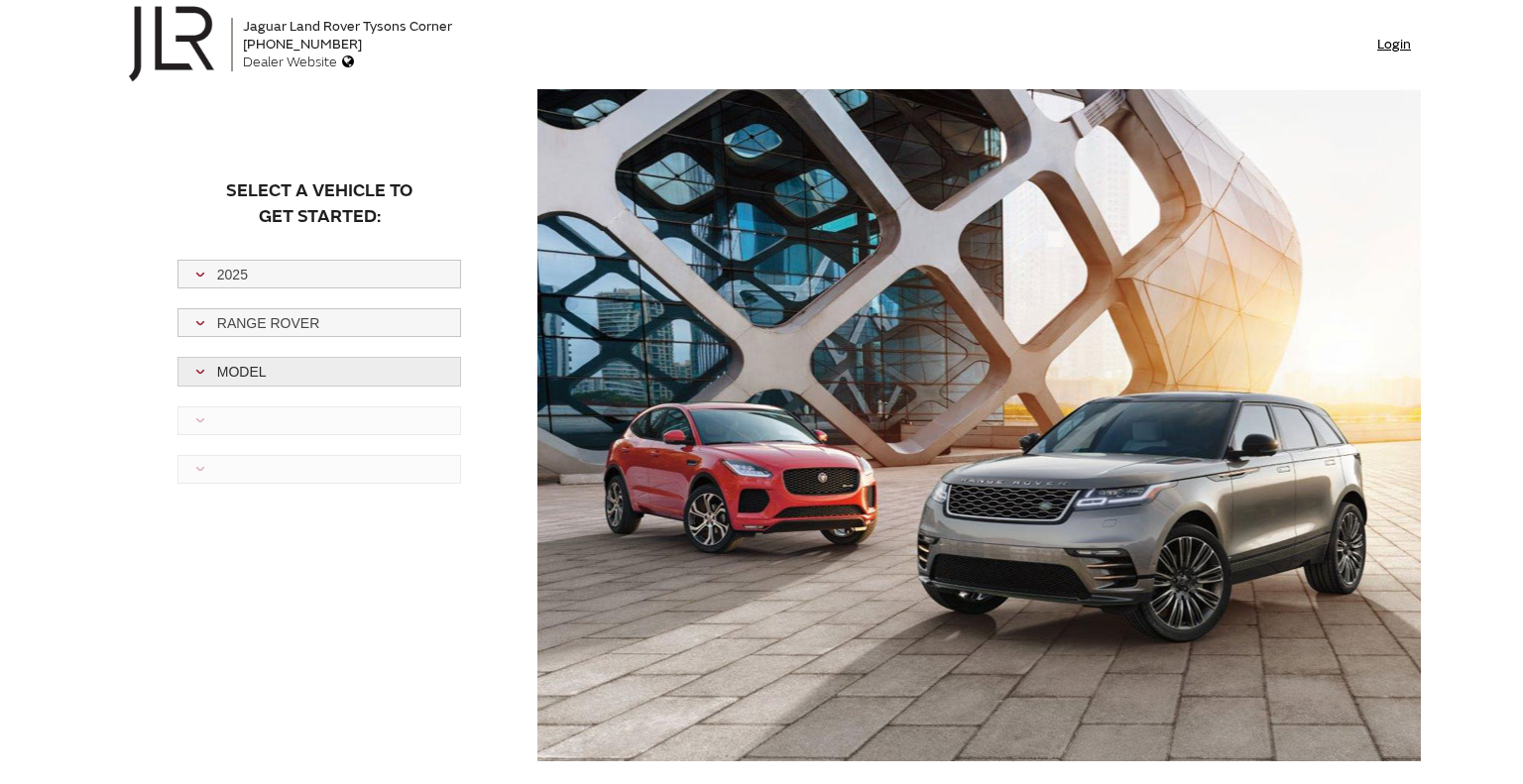 click on "Model" at bounding box center (321, 372) 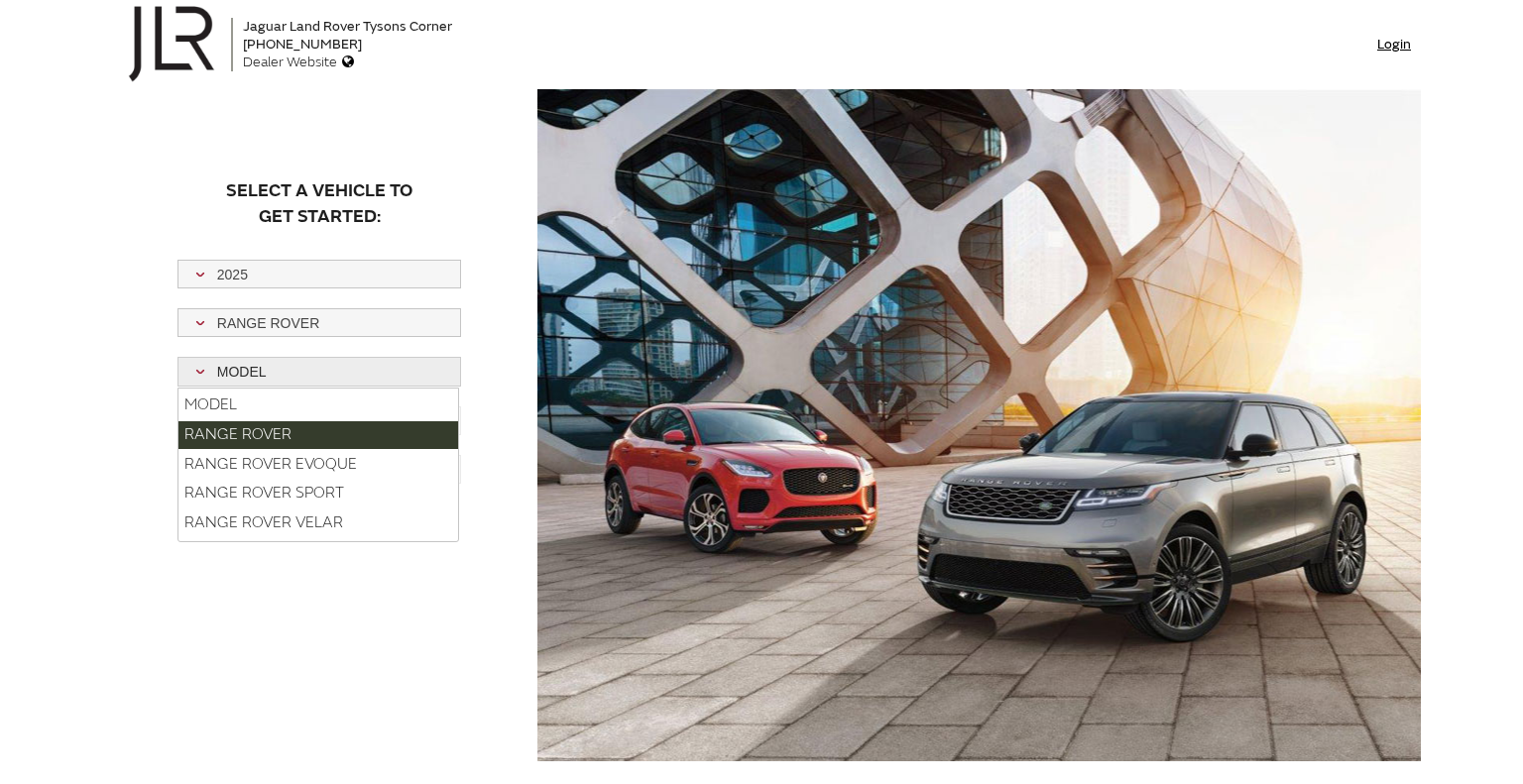 click on "RANGE ROVER" at bounding box center [318, 435] 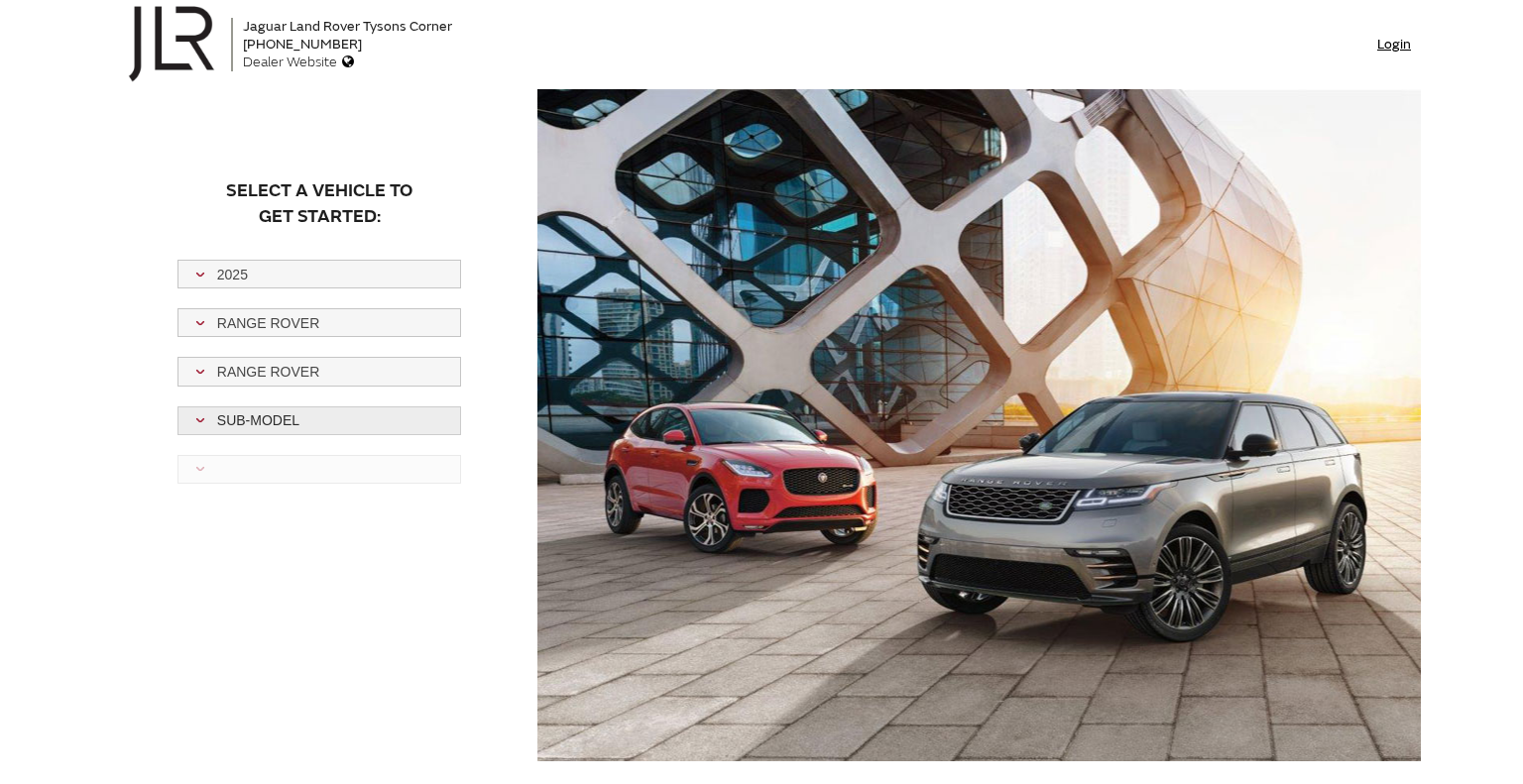click on "Sub-model" at bounding box center [321, 420] 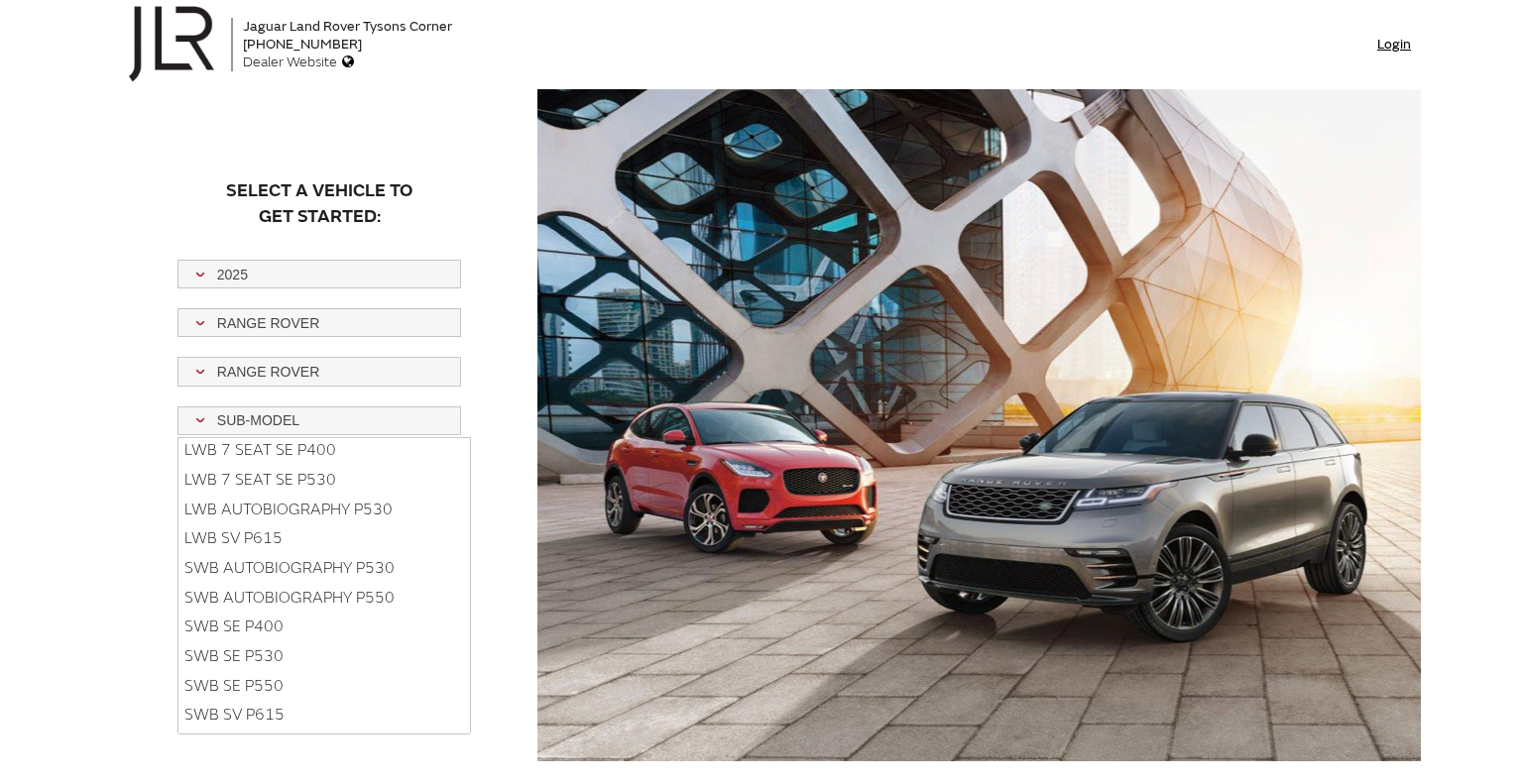 scroll, scrollTop: 81, scrollLeft: 0, axis: vertical 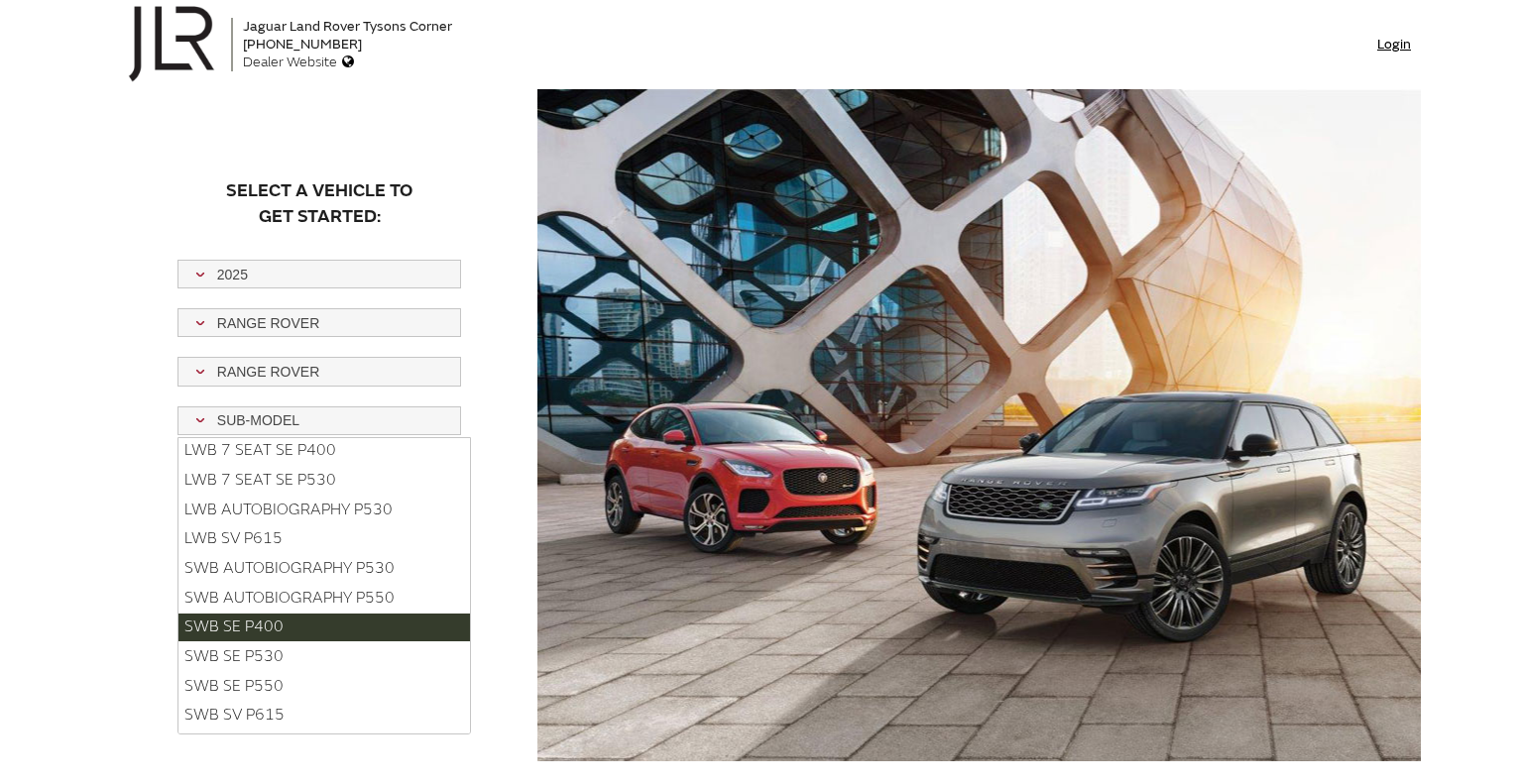 click on "SWB SE P400" at bounding box center [324, 627] 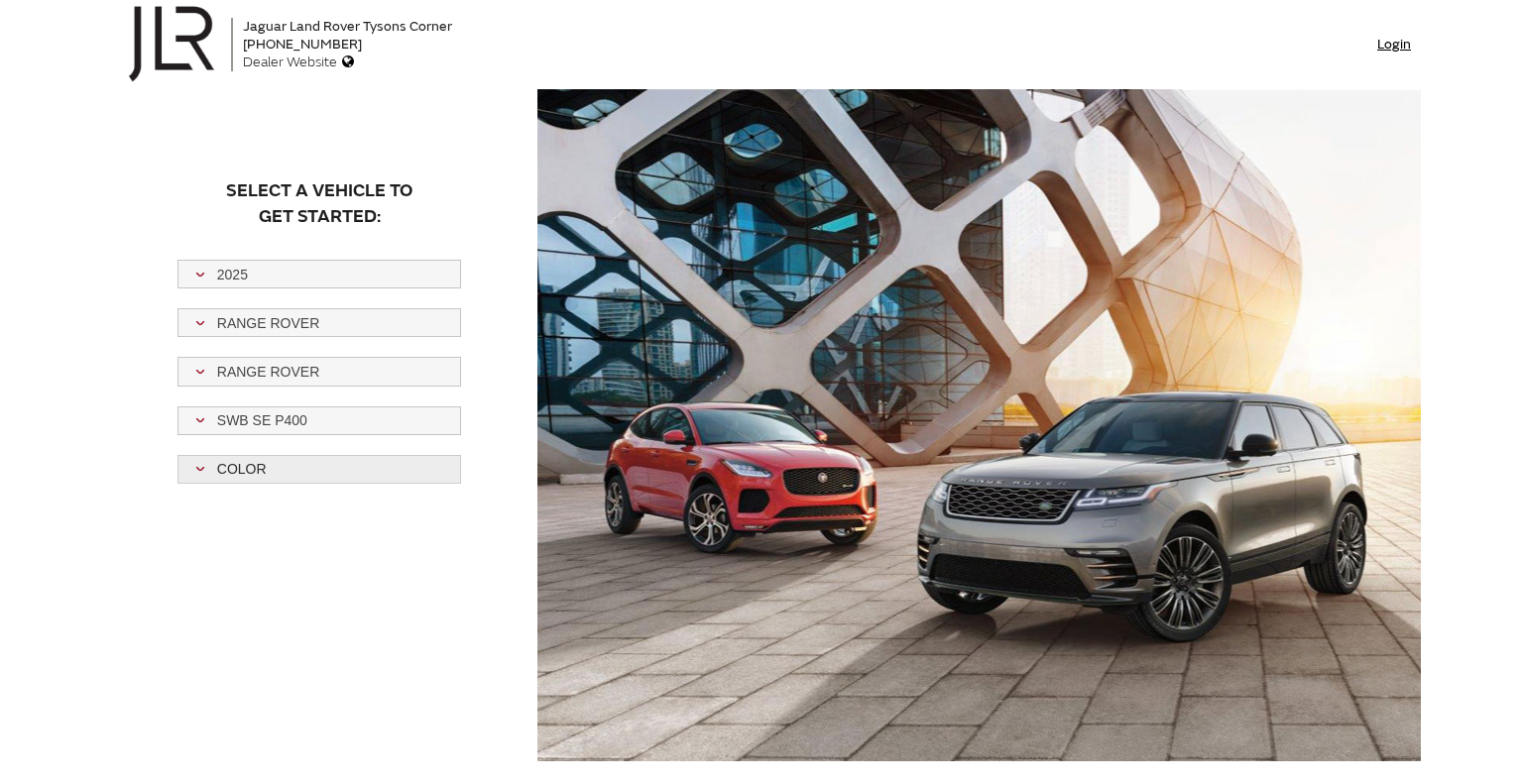 click on "Color" at bounding box center (321, 469) 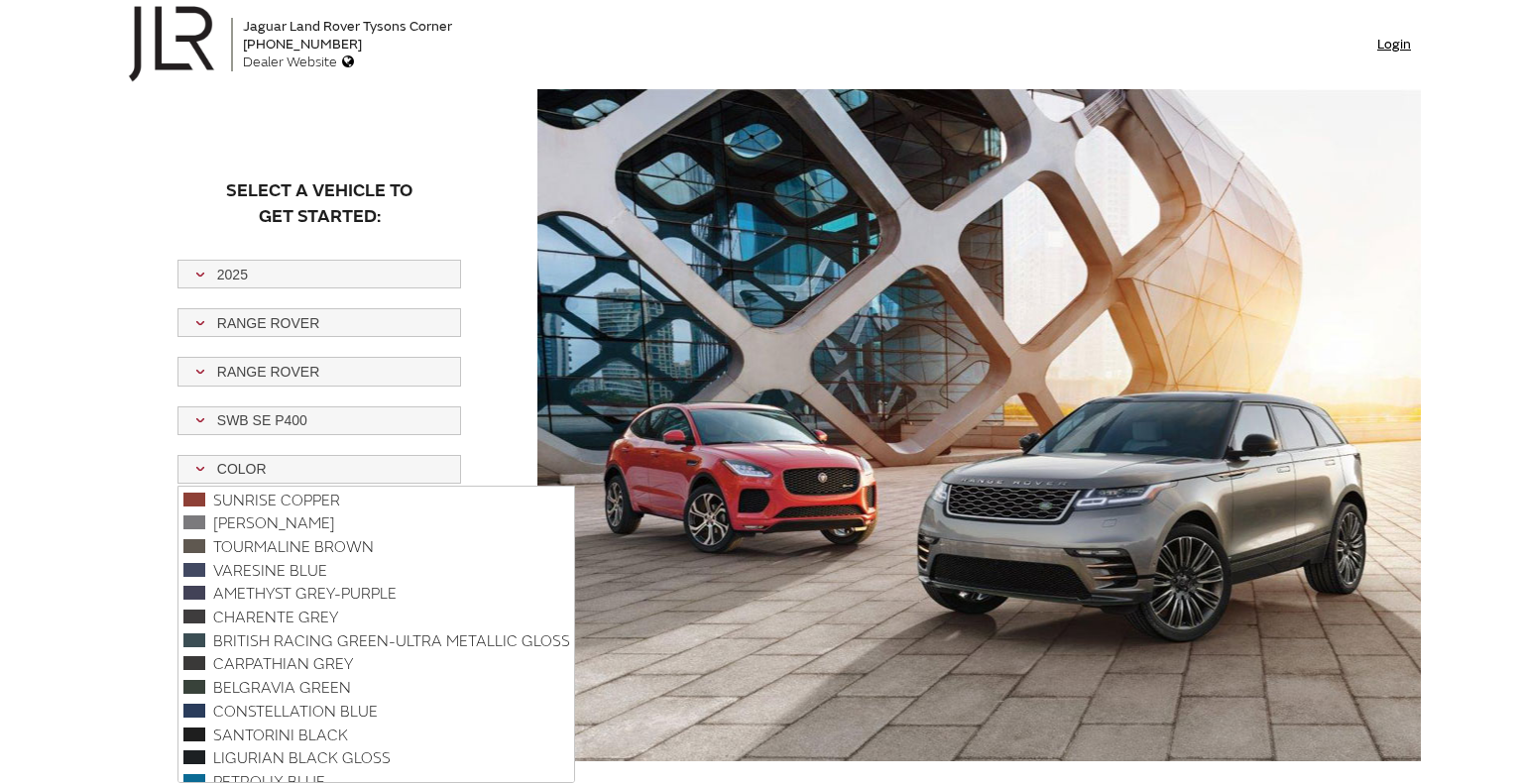 scroll, scrollTop: 297, scrollLeft: 0, axis: vertical 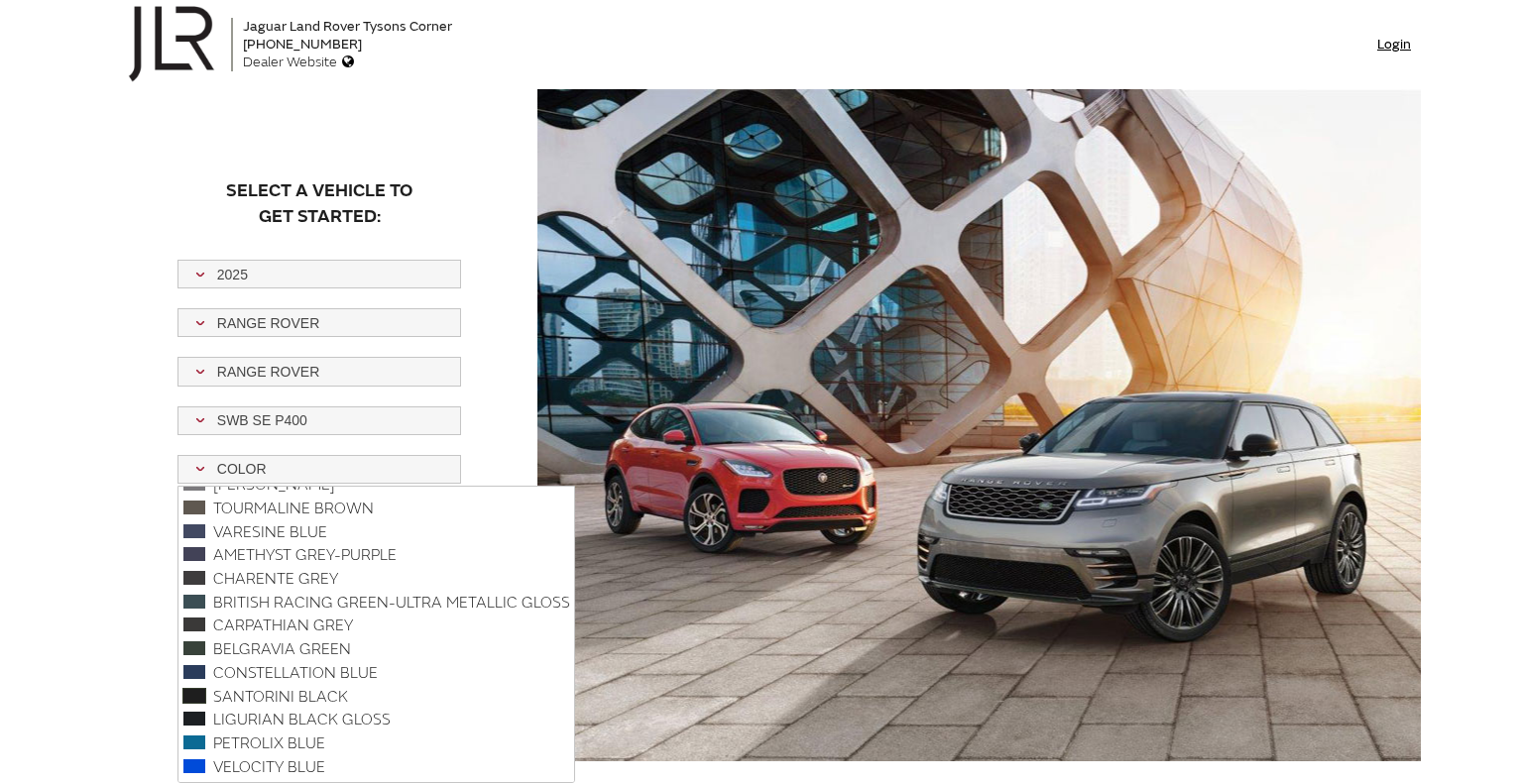 click on "Santorini Black" at bounding box center [378, 698] 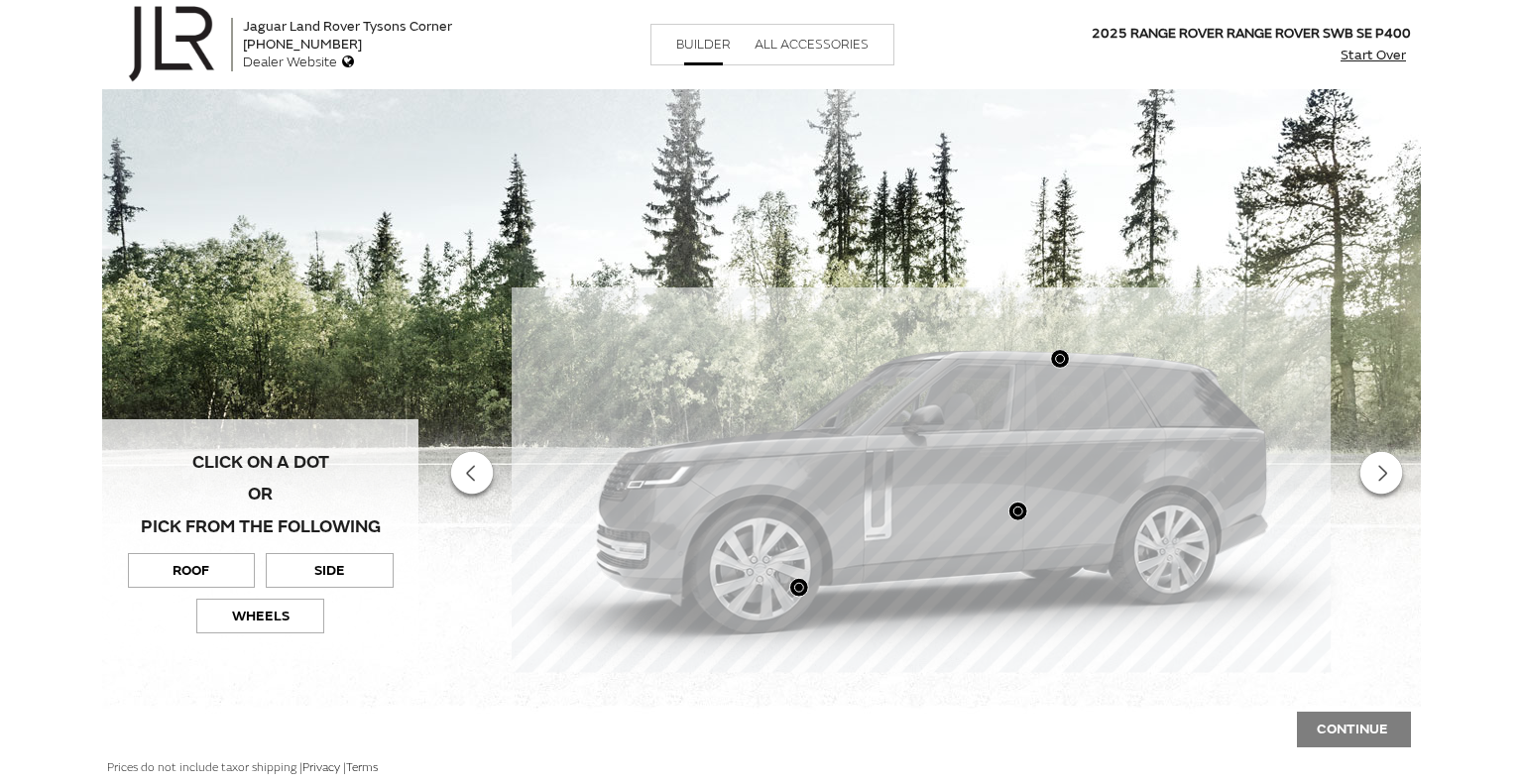 click on "All Accessories" at bounding box center (811, 44) 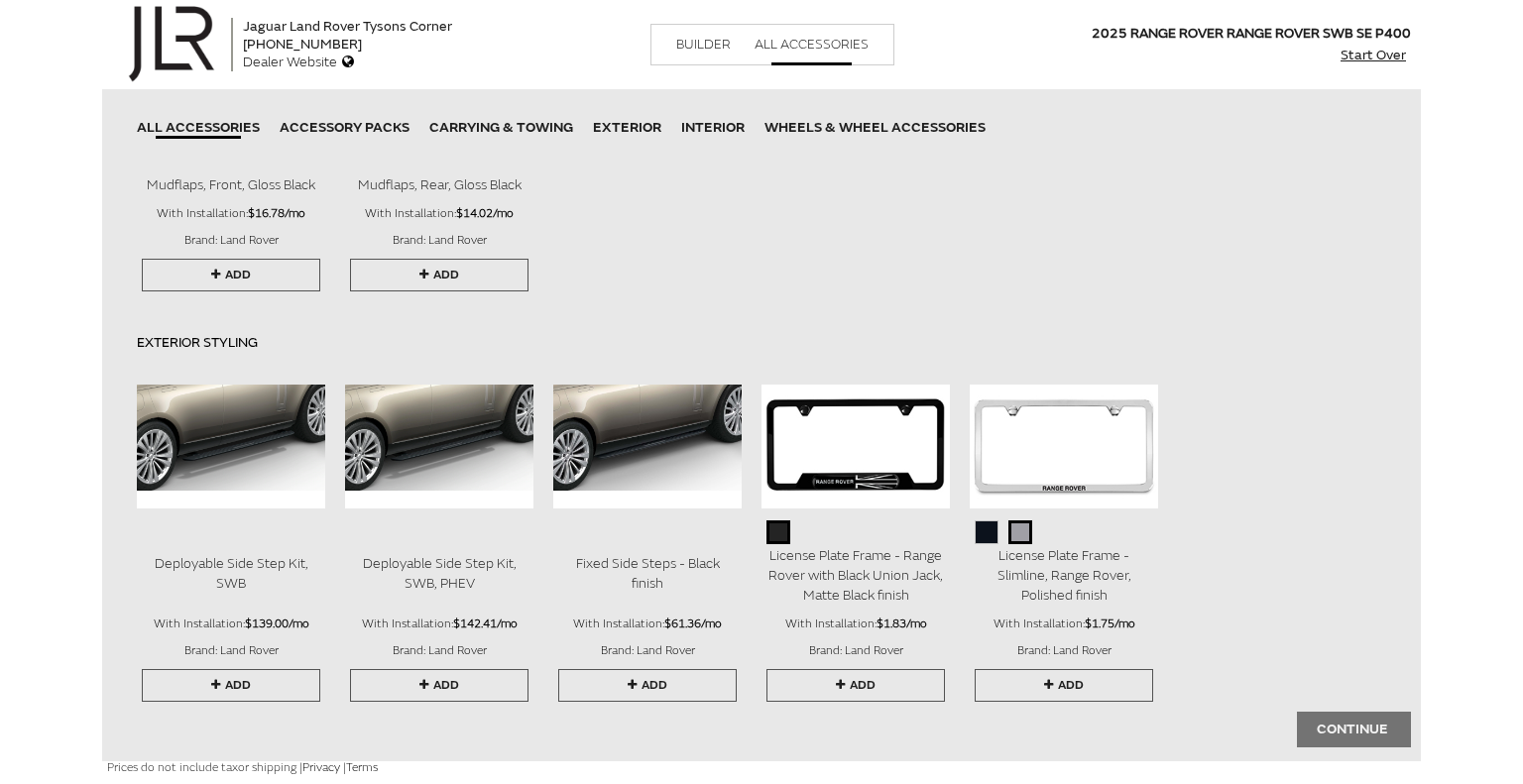 scroll, scrollTop: 991, scrollLeft: 0, axis: vertical 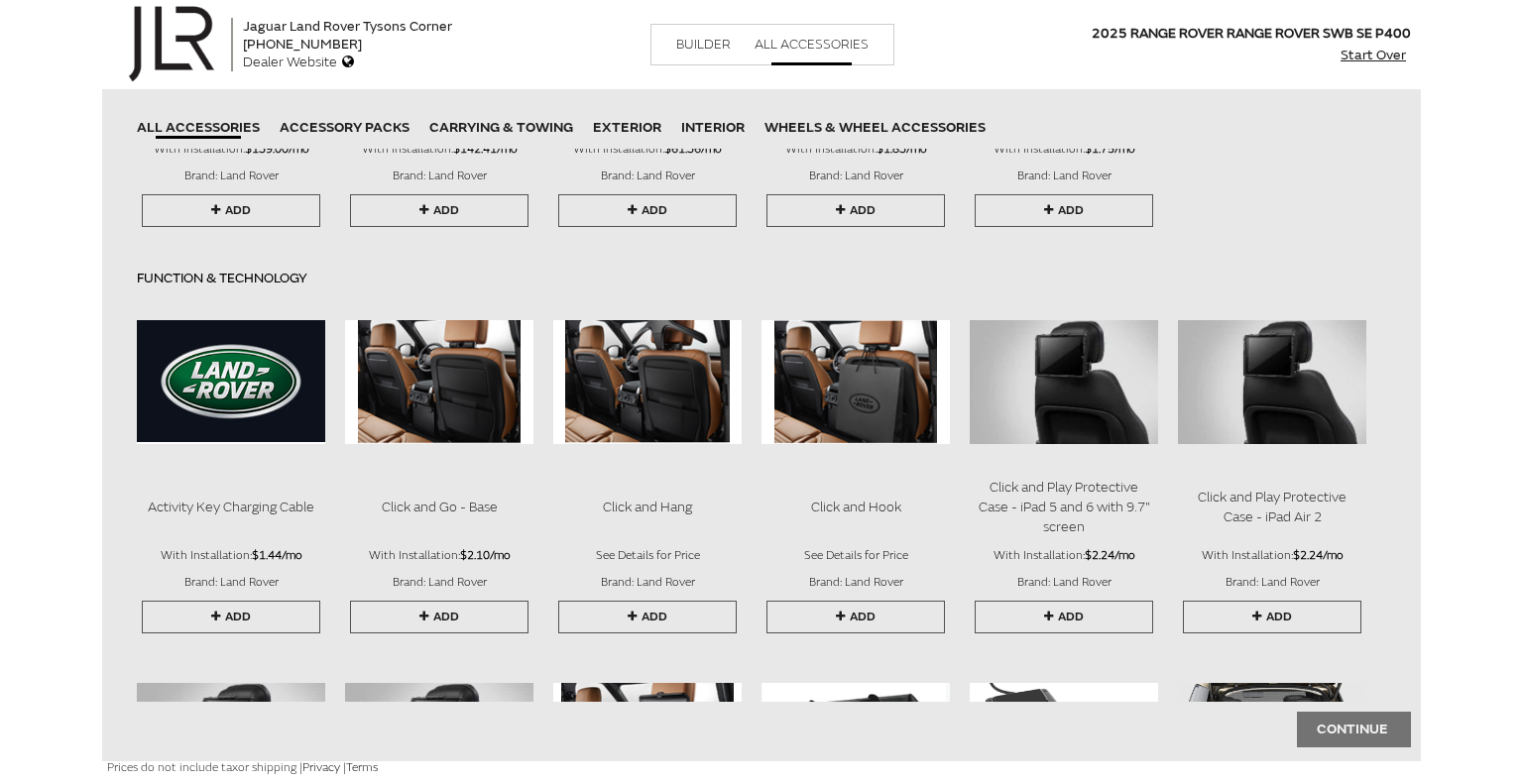 click at bounding box center [439, 382] 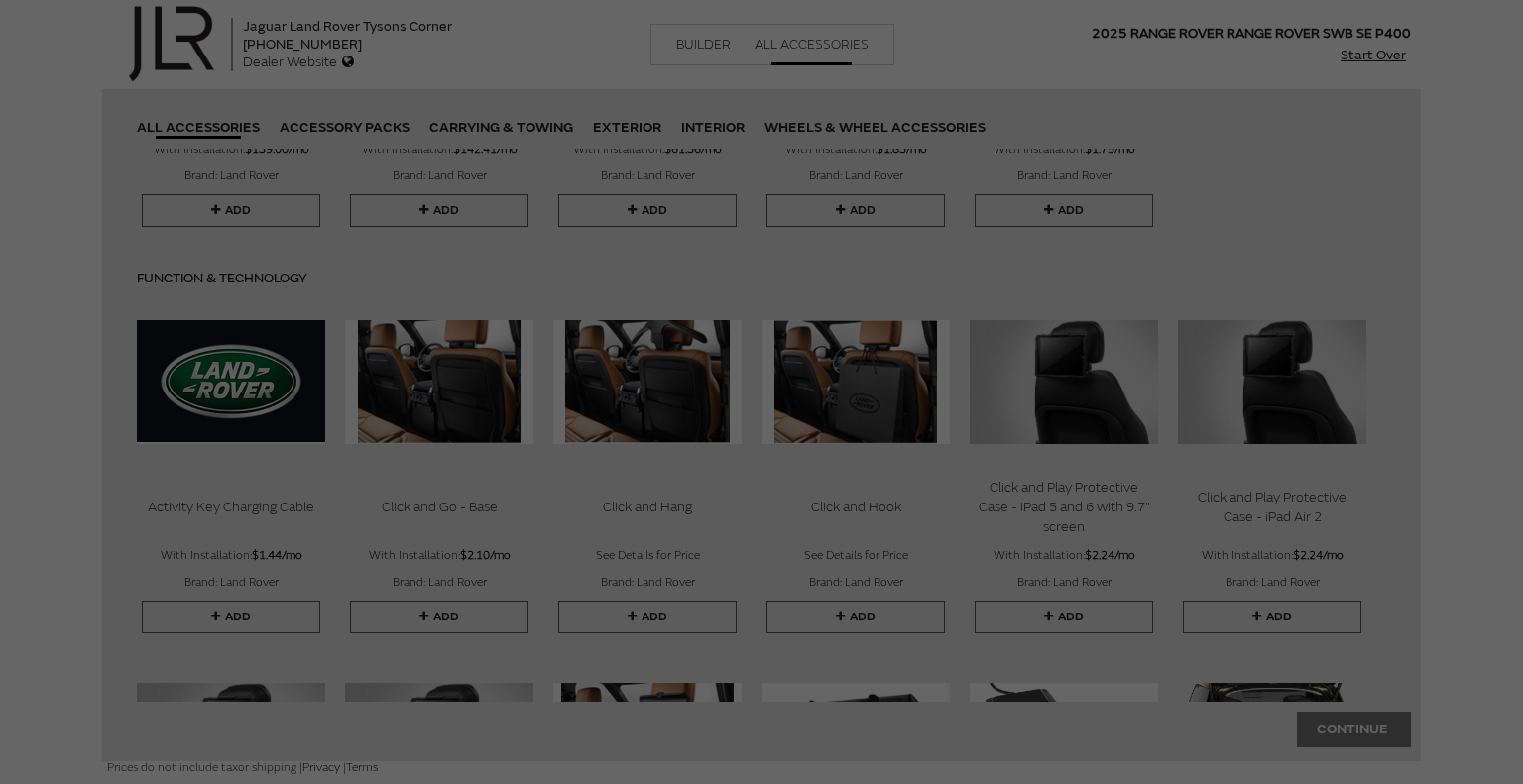 scroll, scrollTop: 0, scrollLeft: 0, axis: both 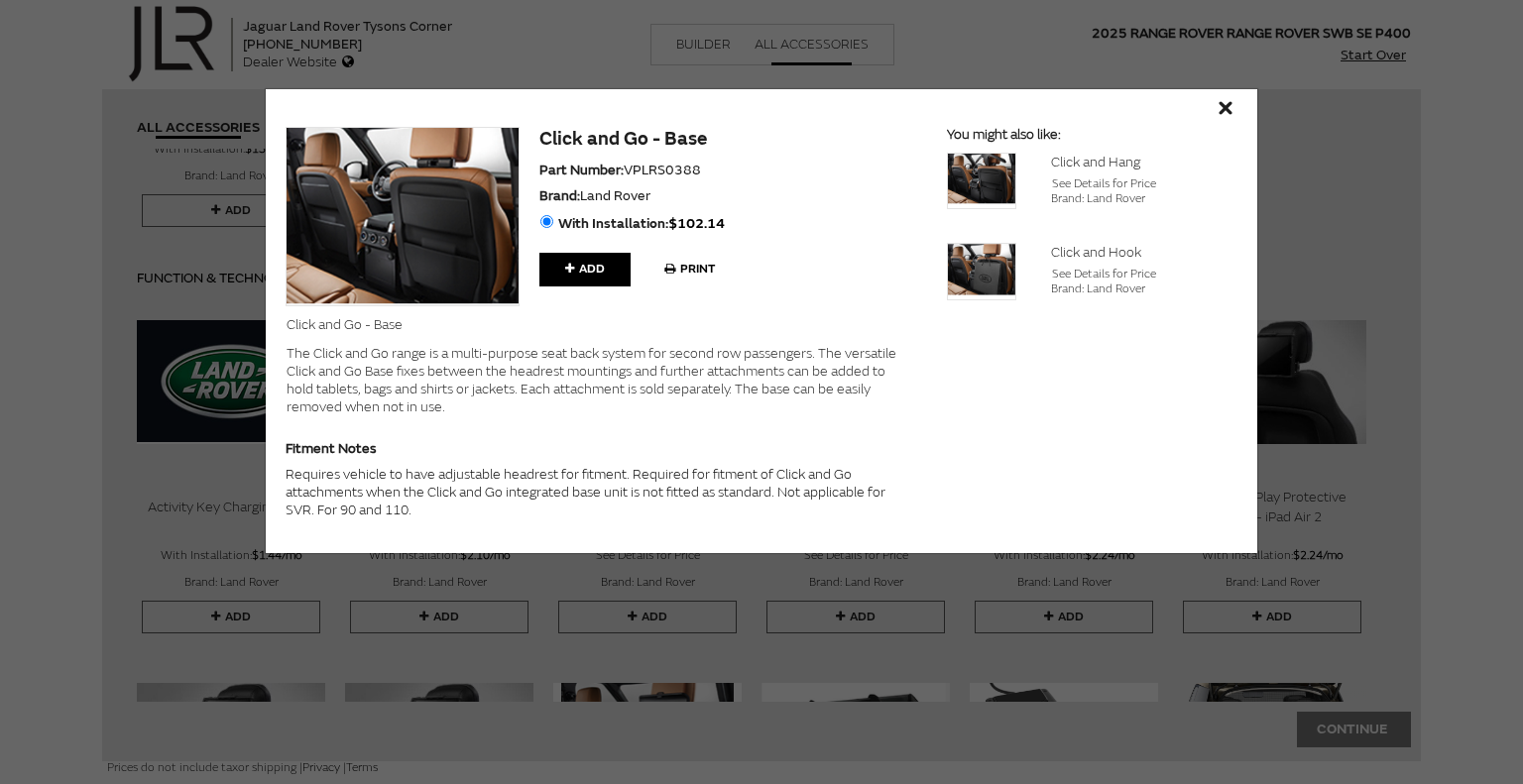 click at bounding box center [403, 216] 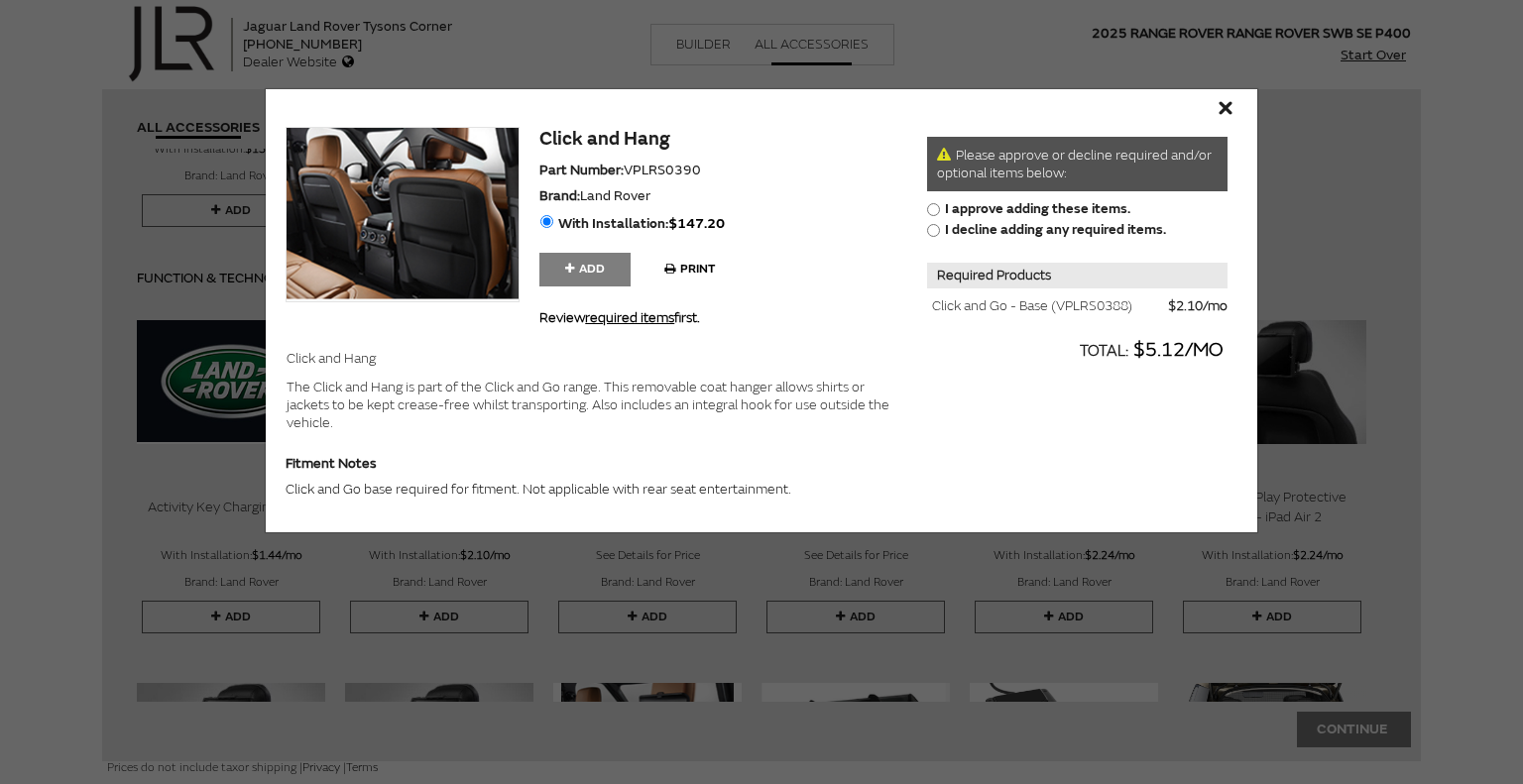 click on "" at bounding box center [1222, 108] 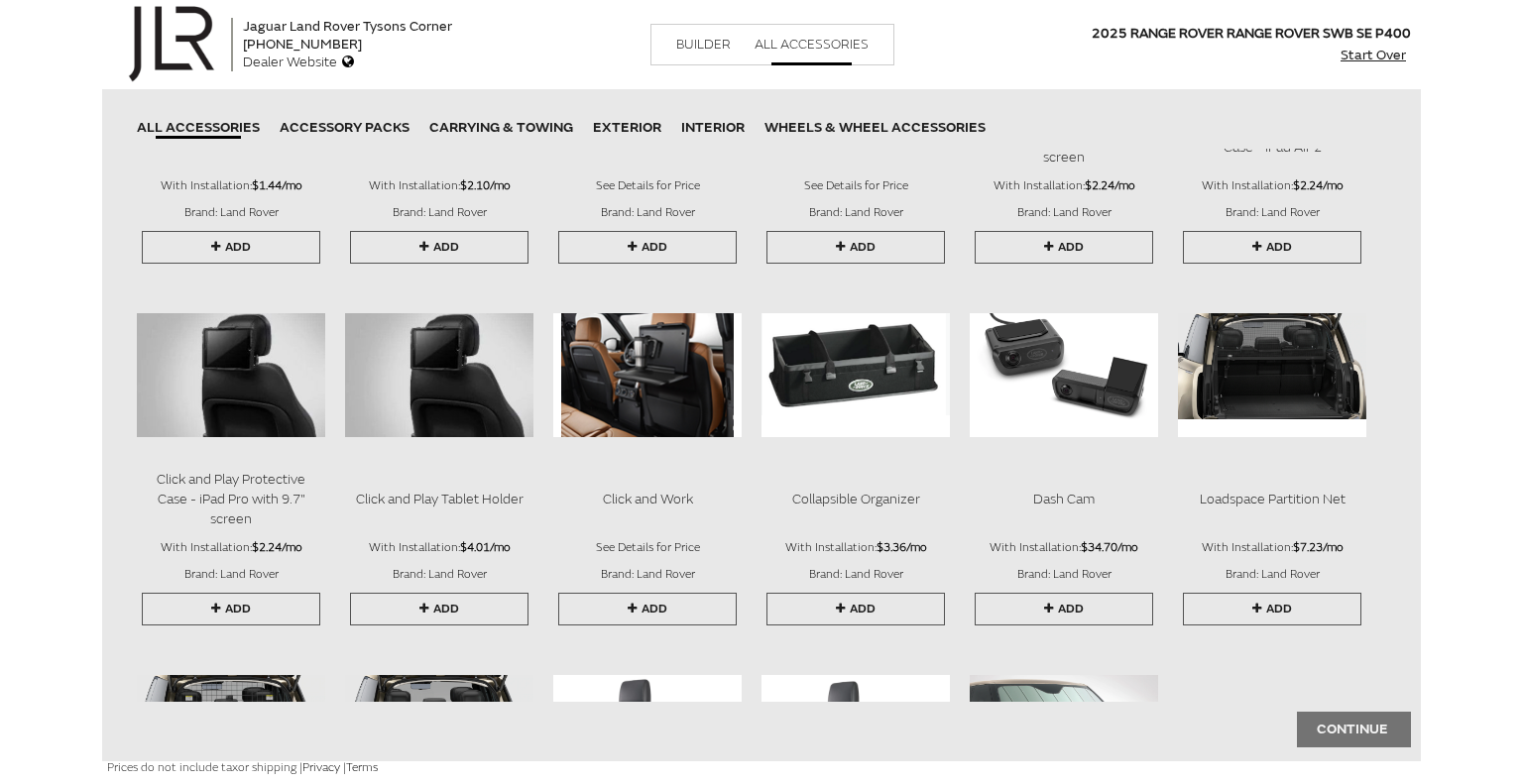 scroll, scrollTop: 1826, scrollLeft: 0, axis: vertical 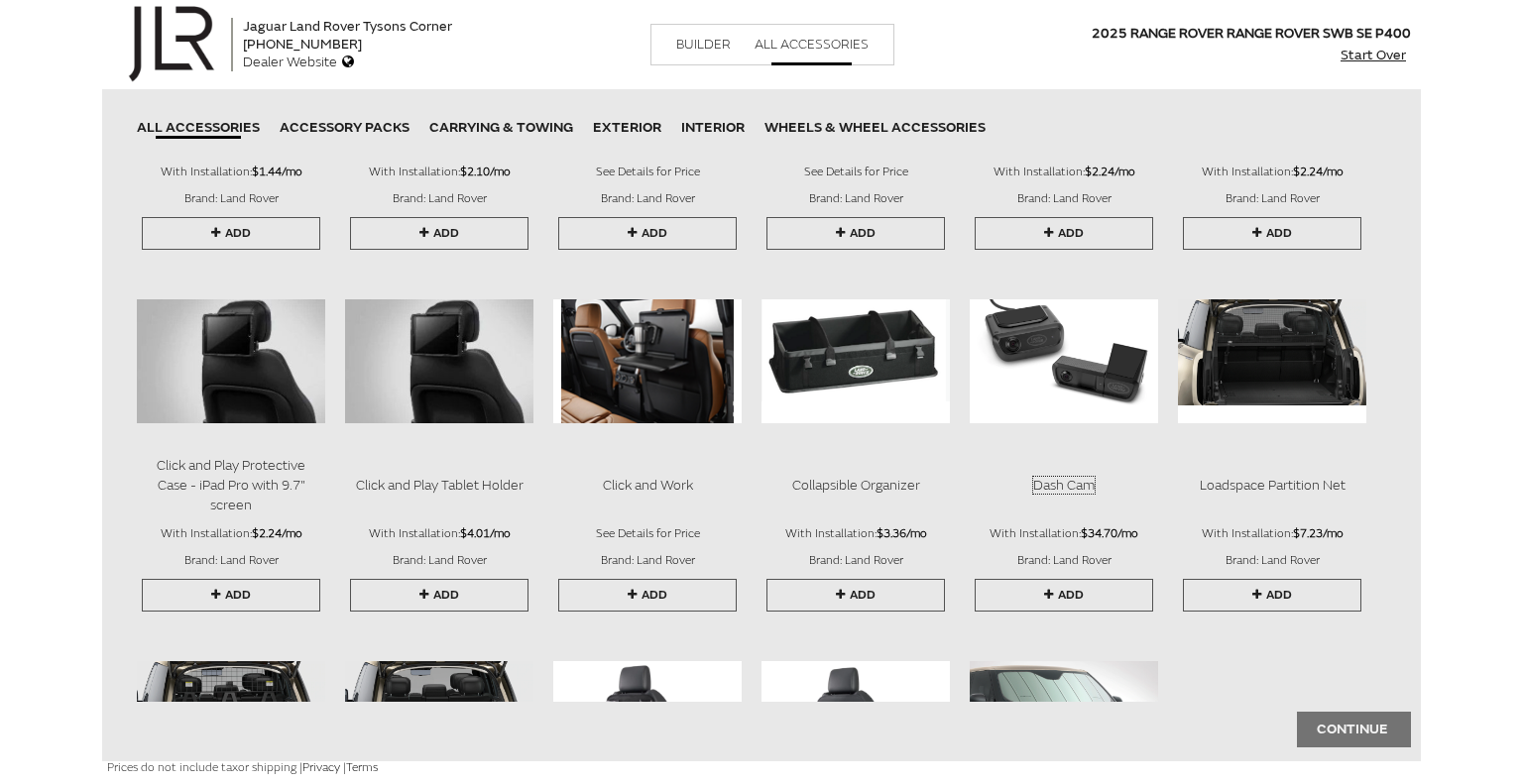 click on "Dash Cam" at bounding box center (1064, 485) 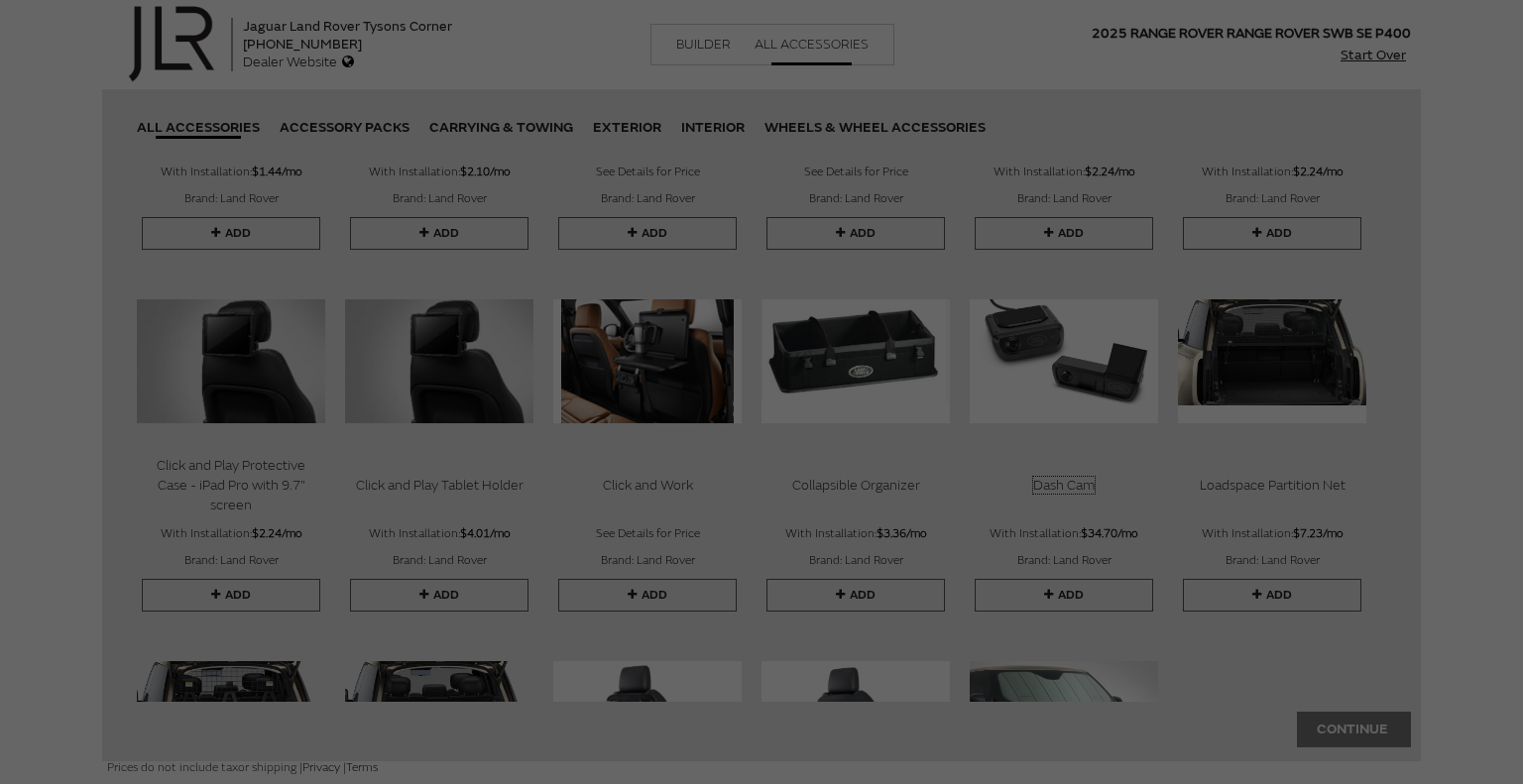 scroll, scrollTop: 0, scrollLeft: 0, axis: both 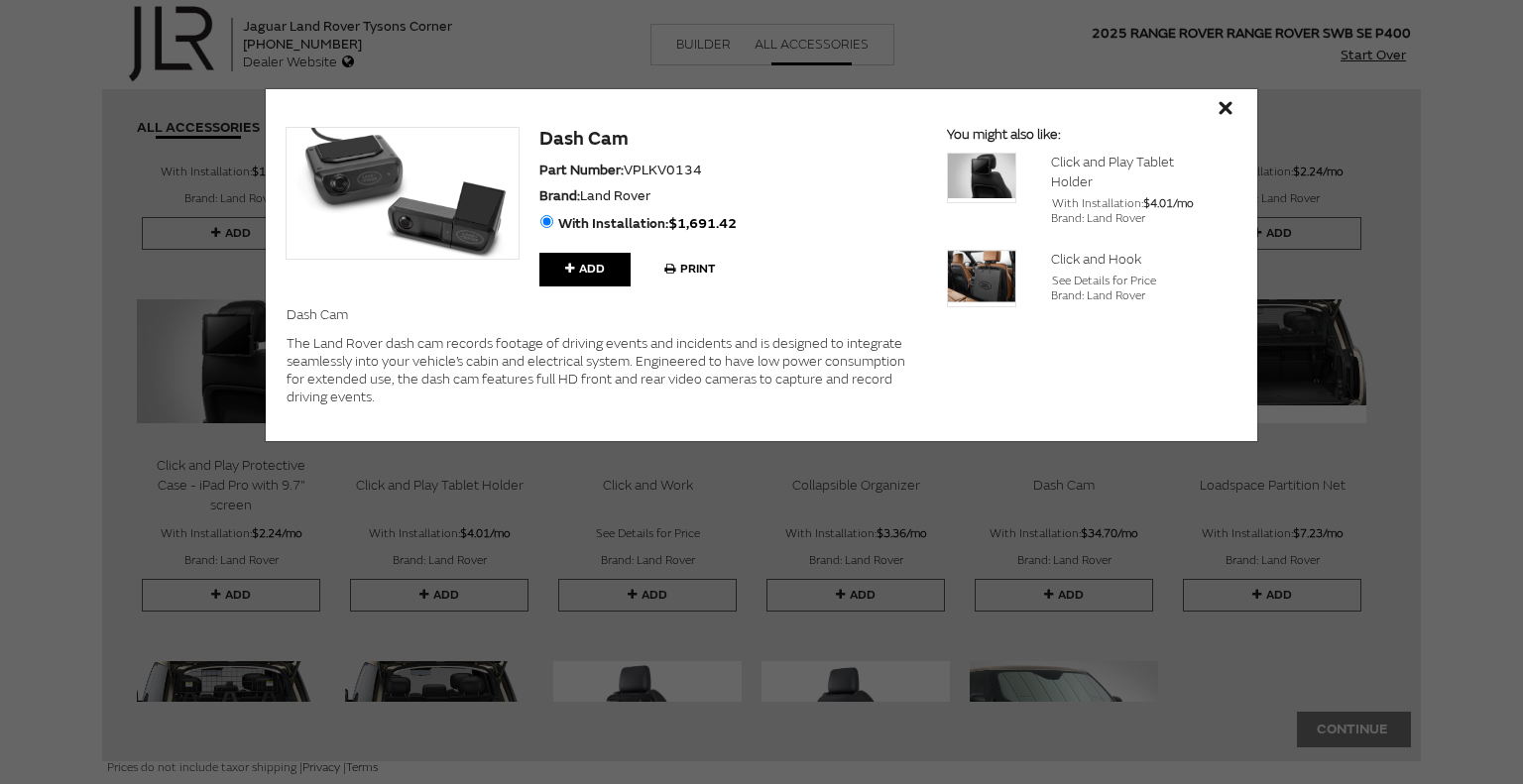 click on "" at bounding box center [1222, 108] 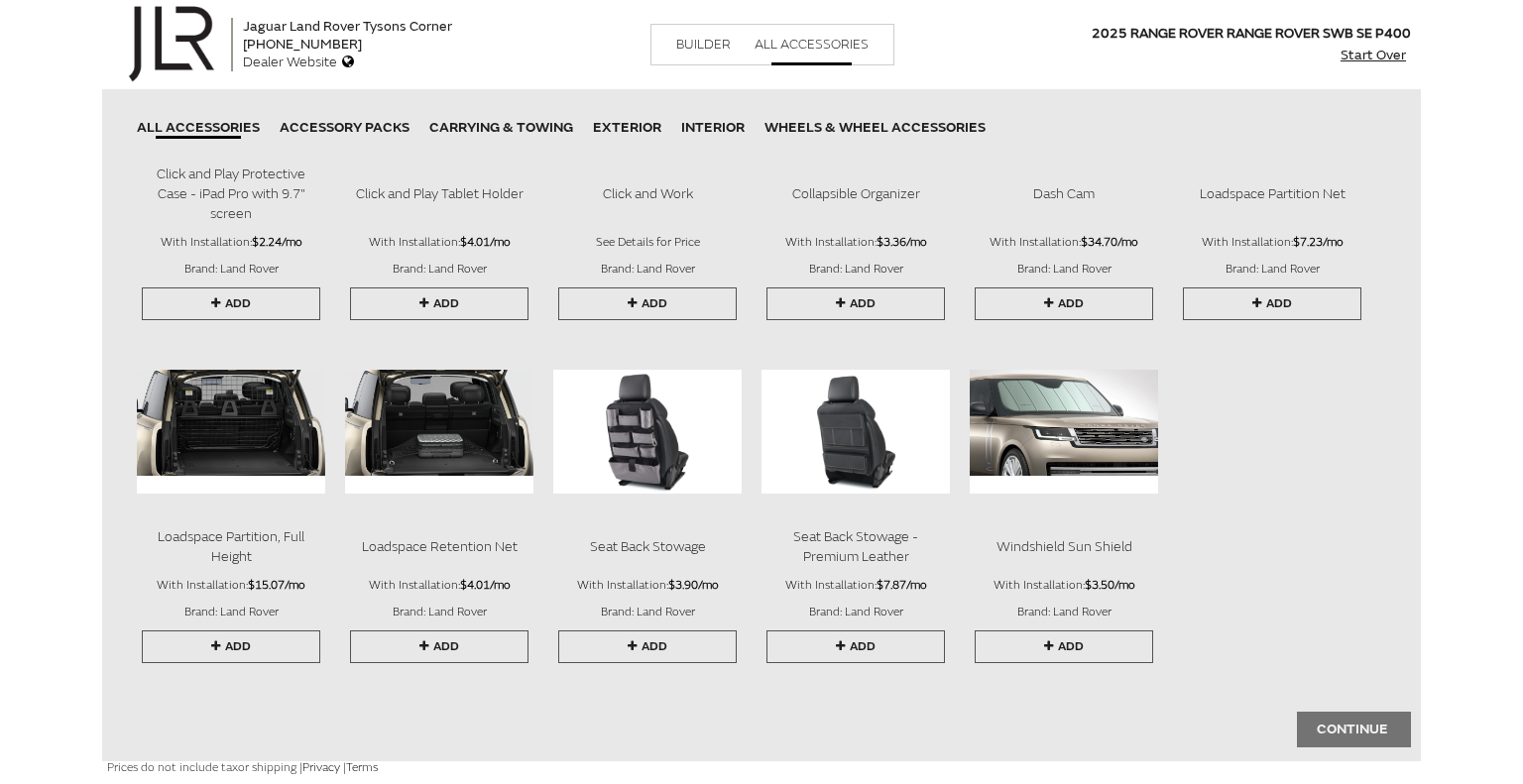 scroll, scrollTop: 2183, scrollLeft: 0, axis: vertical 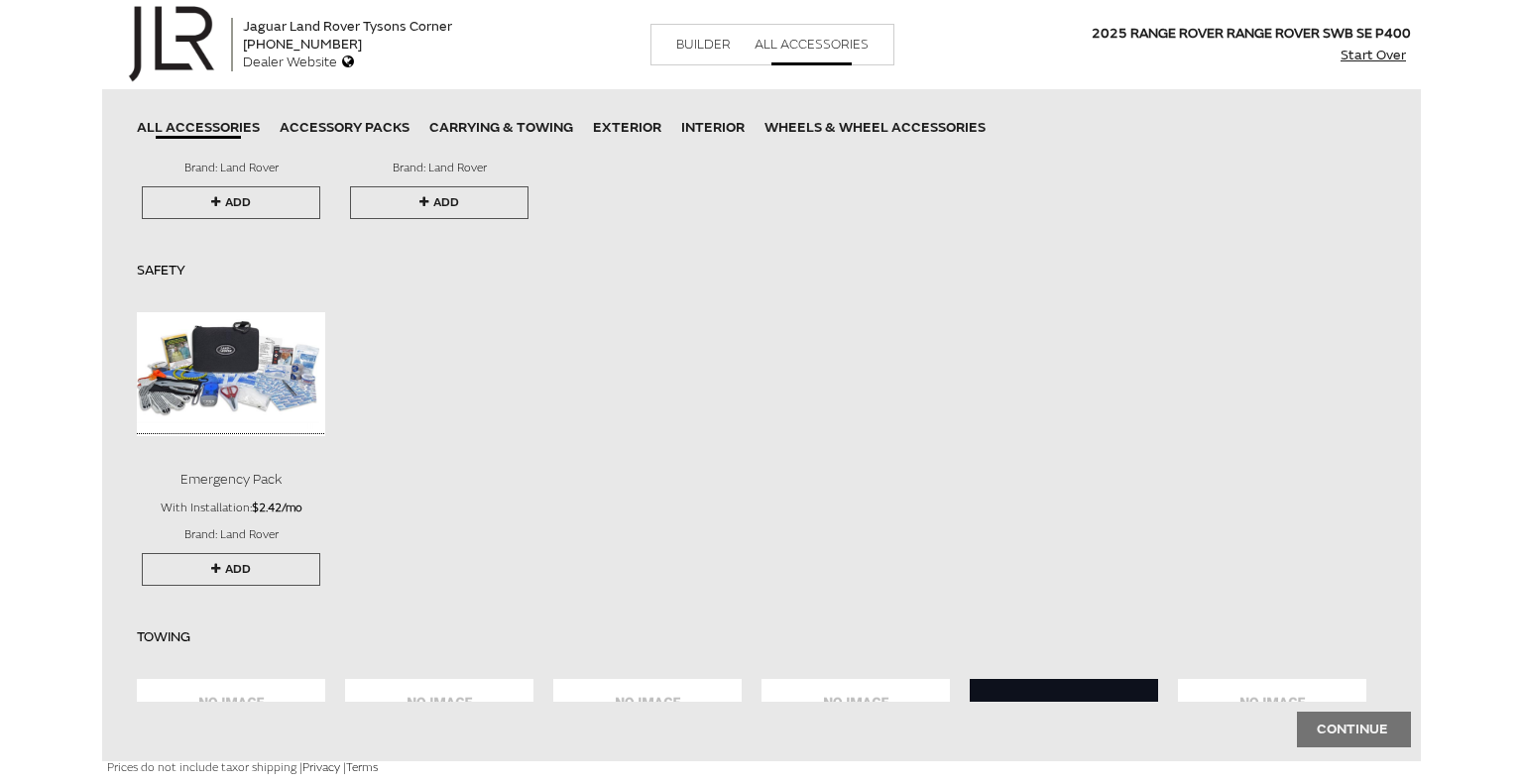 click at bounding box center (231, 370) 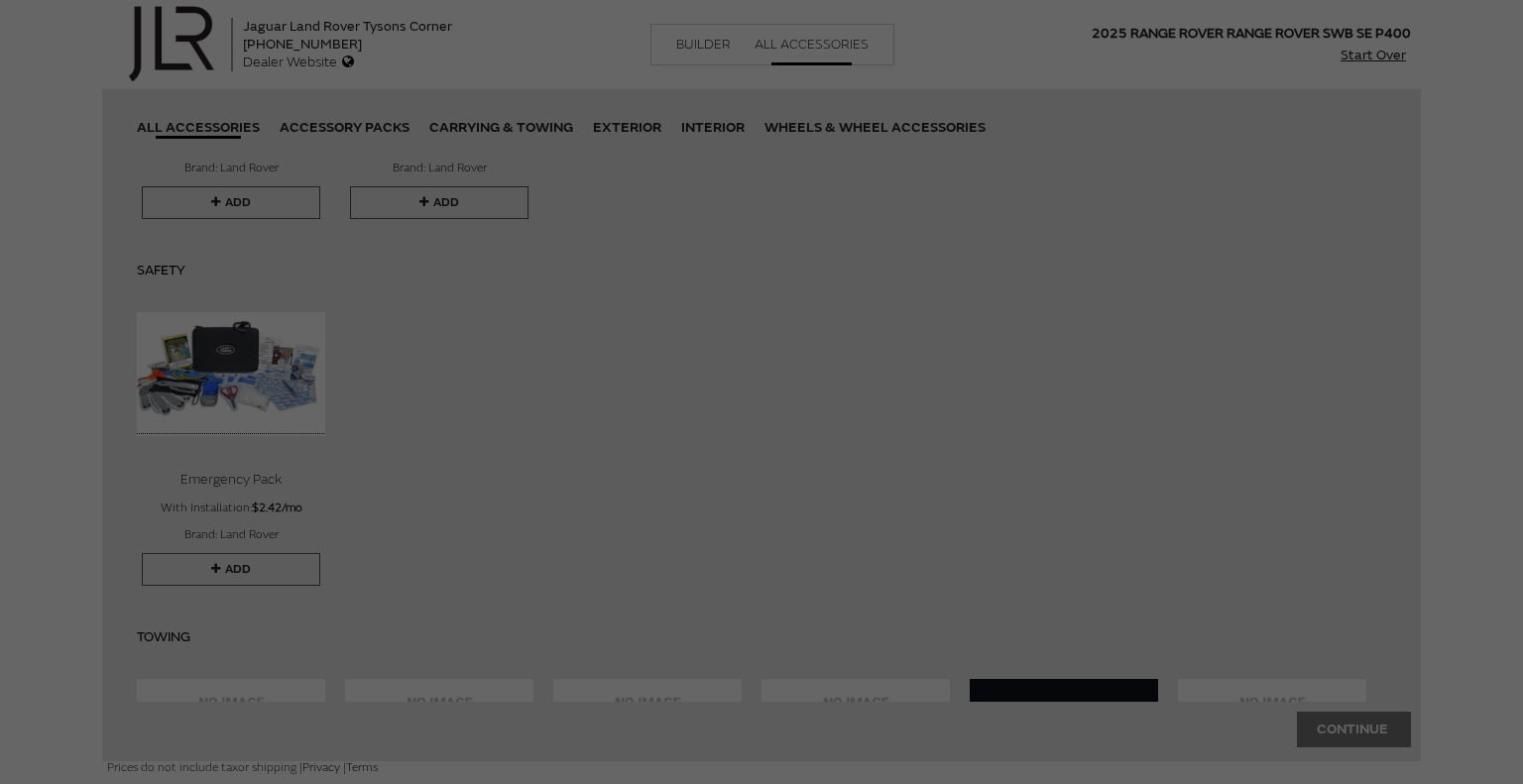 scroll, scrollTop: 0, scrollLeft: 0, axis: both 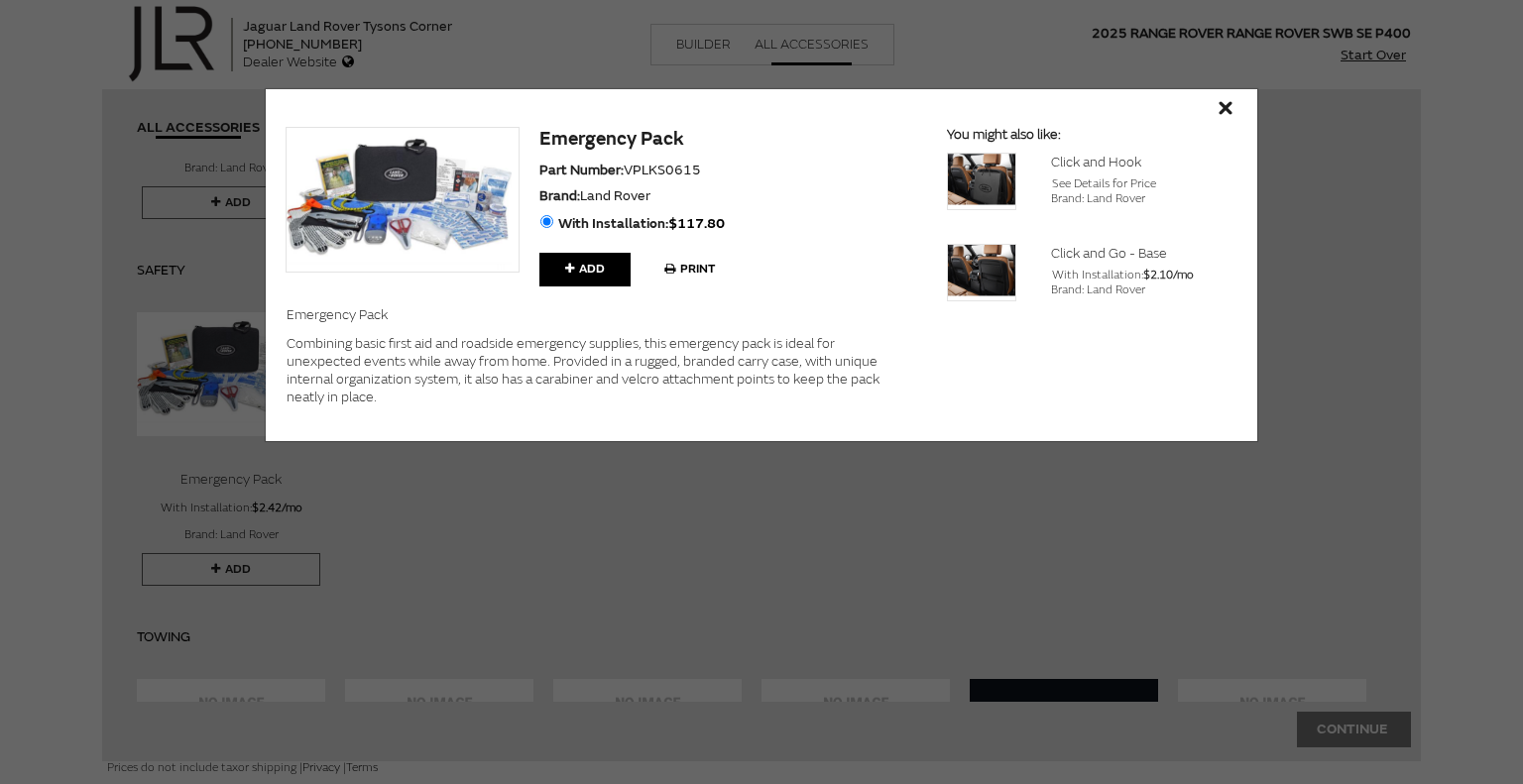 click at bounding box center (403, 199) 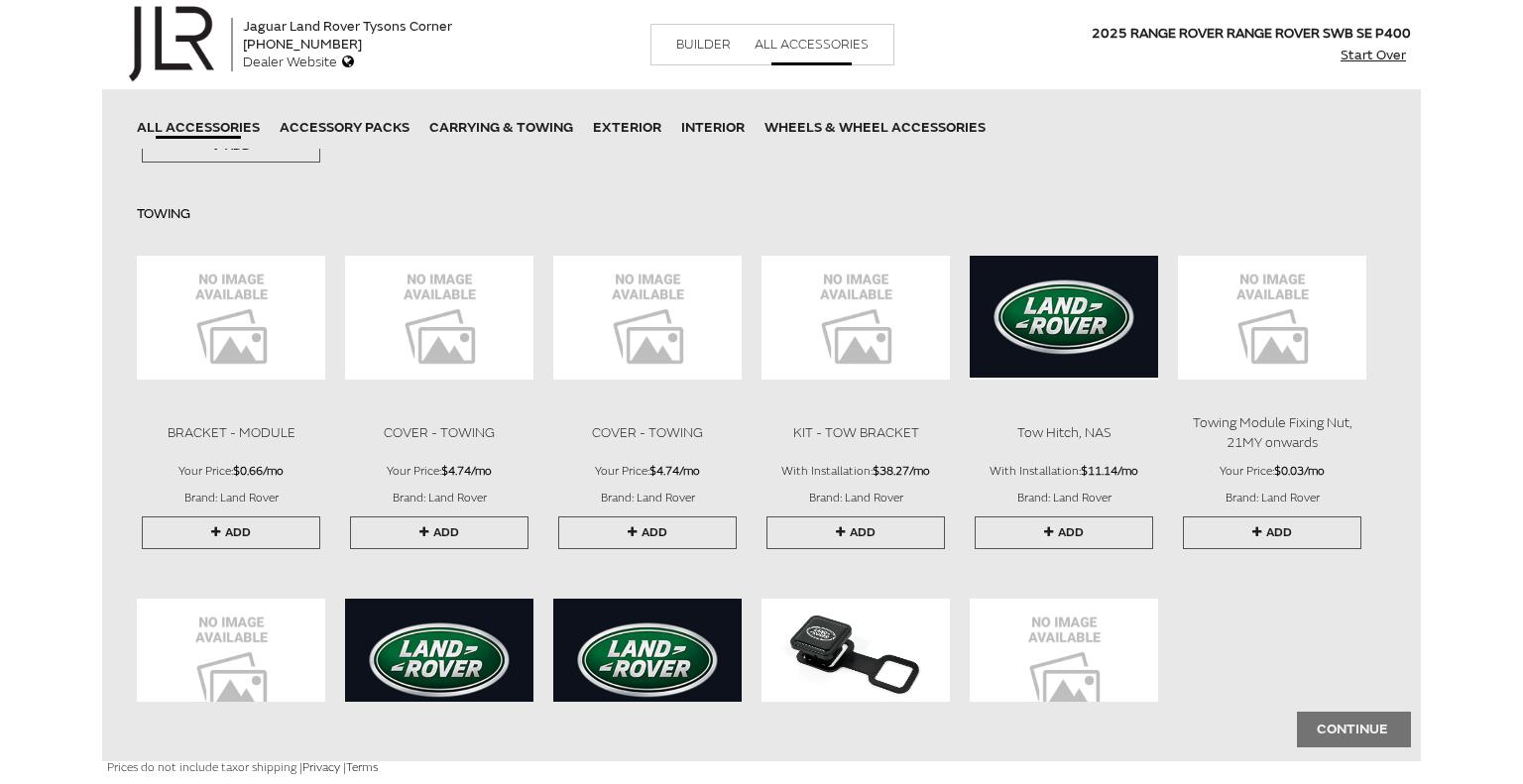 scroll, scrollTop: 4842, scrollLeft: 0, axis: vertical 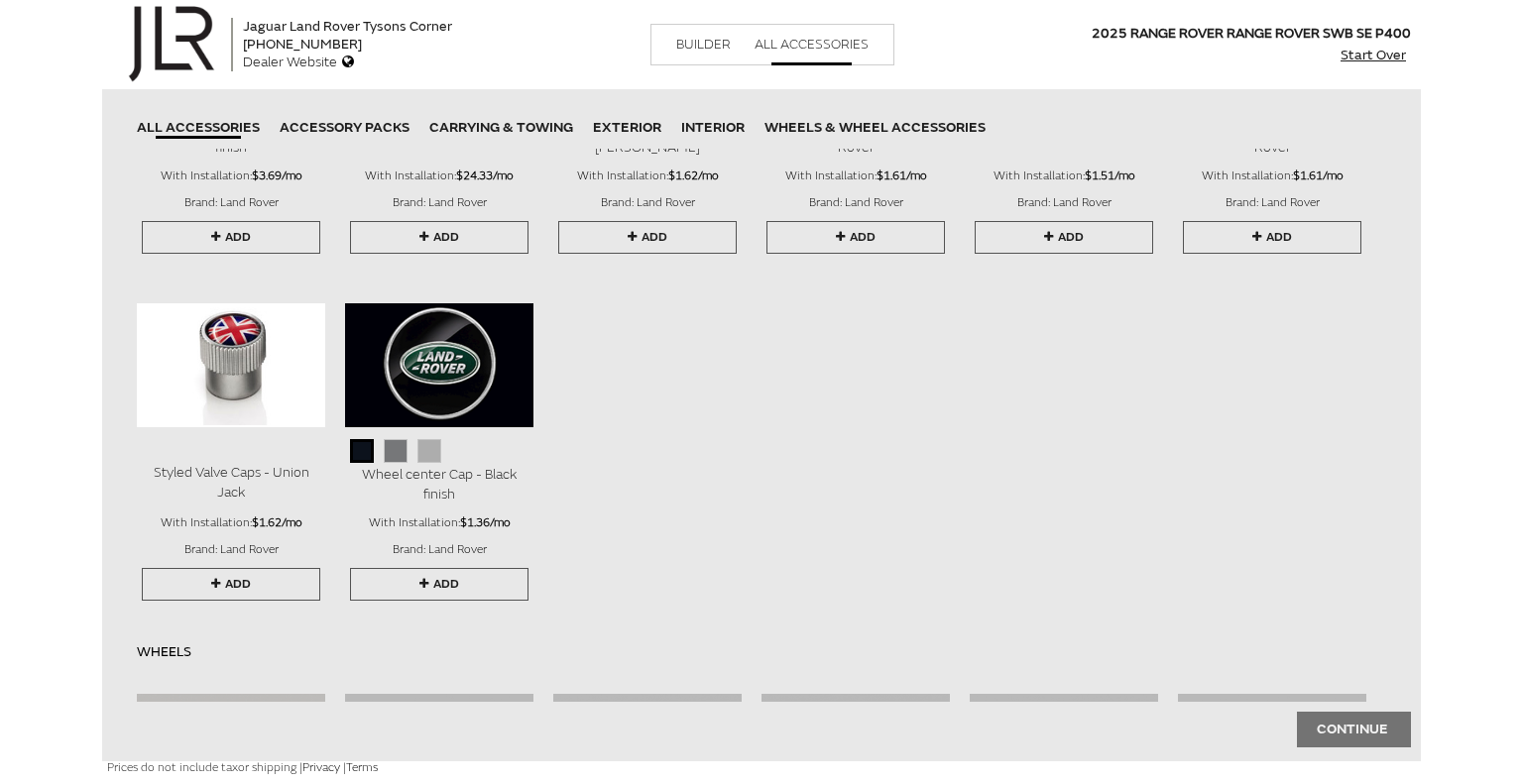 click at bounding box center [429, 451] 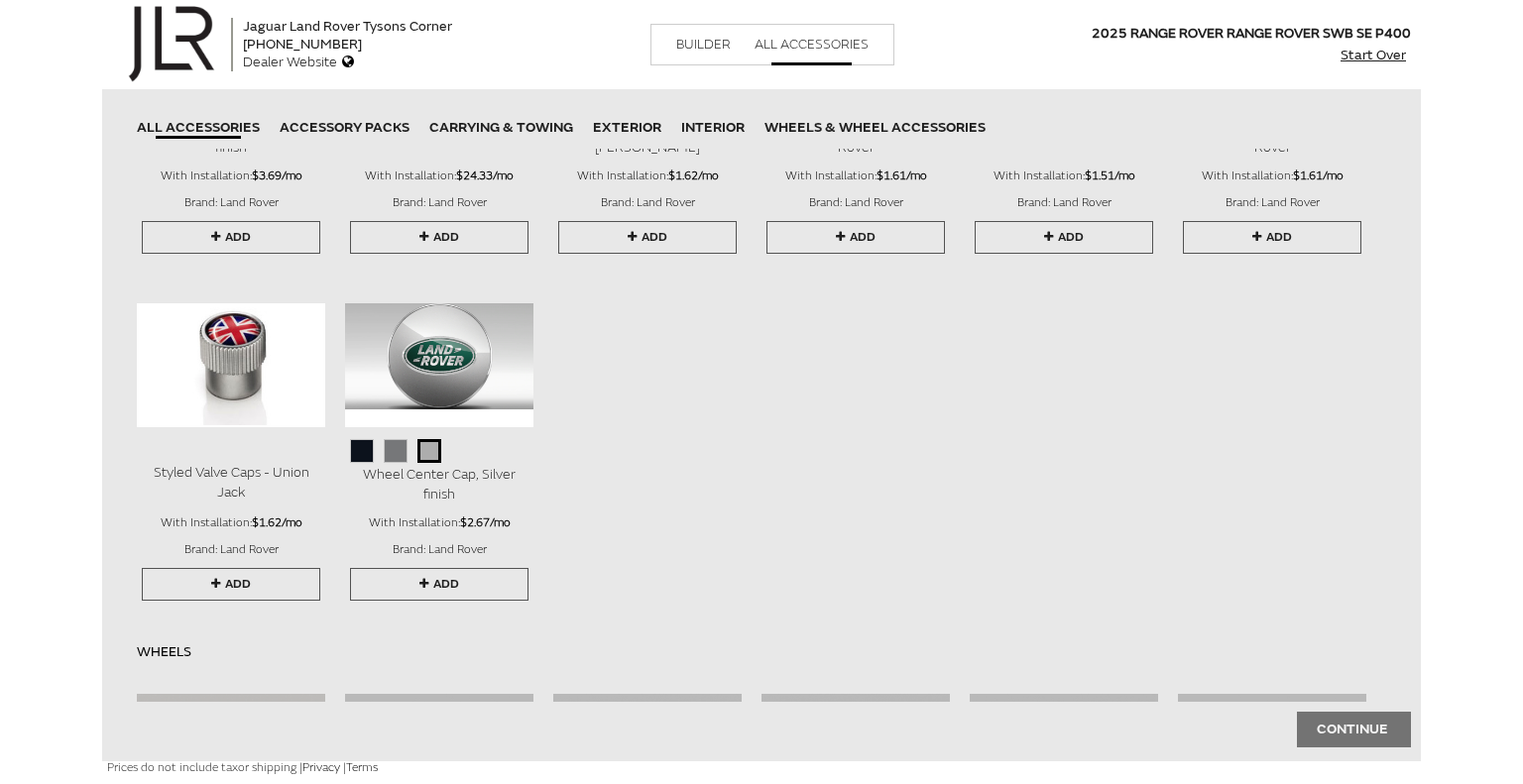 click at bounding box center (396, 451) 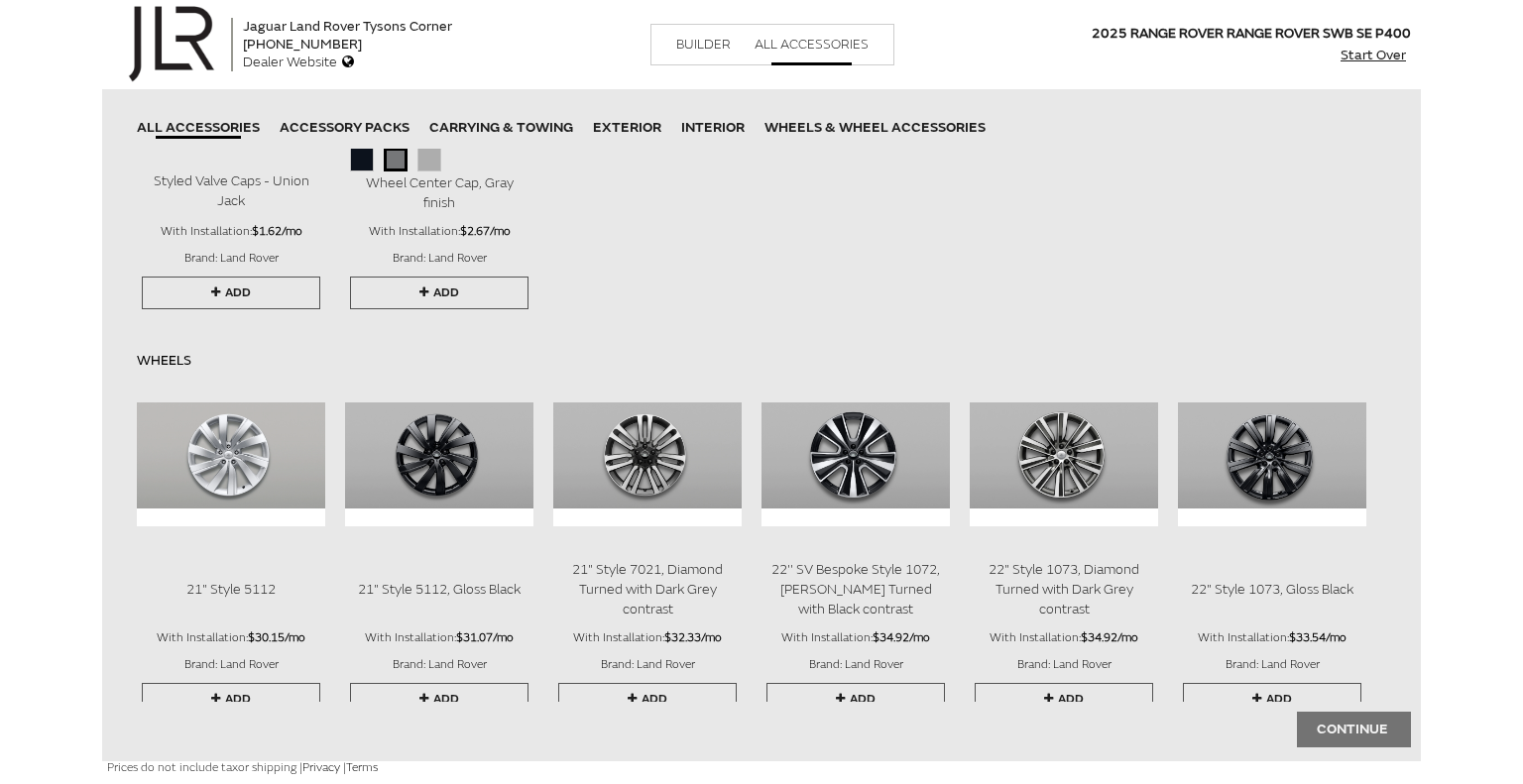 scroll, scrollTop: 6230, scrollLeft: 0, axis: vertical 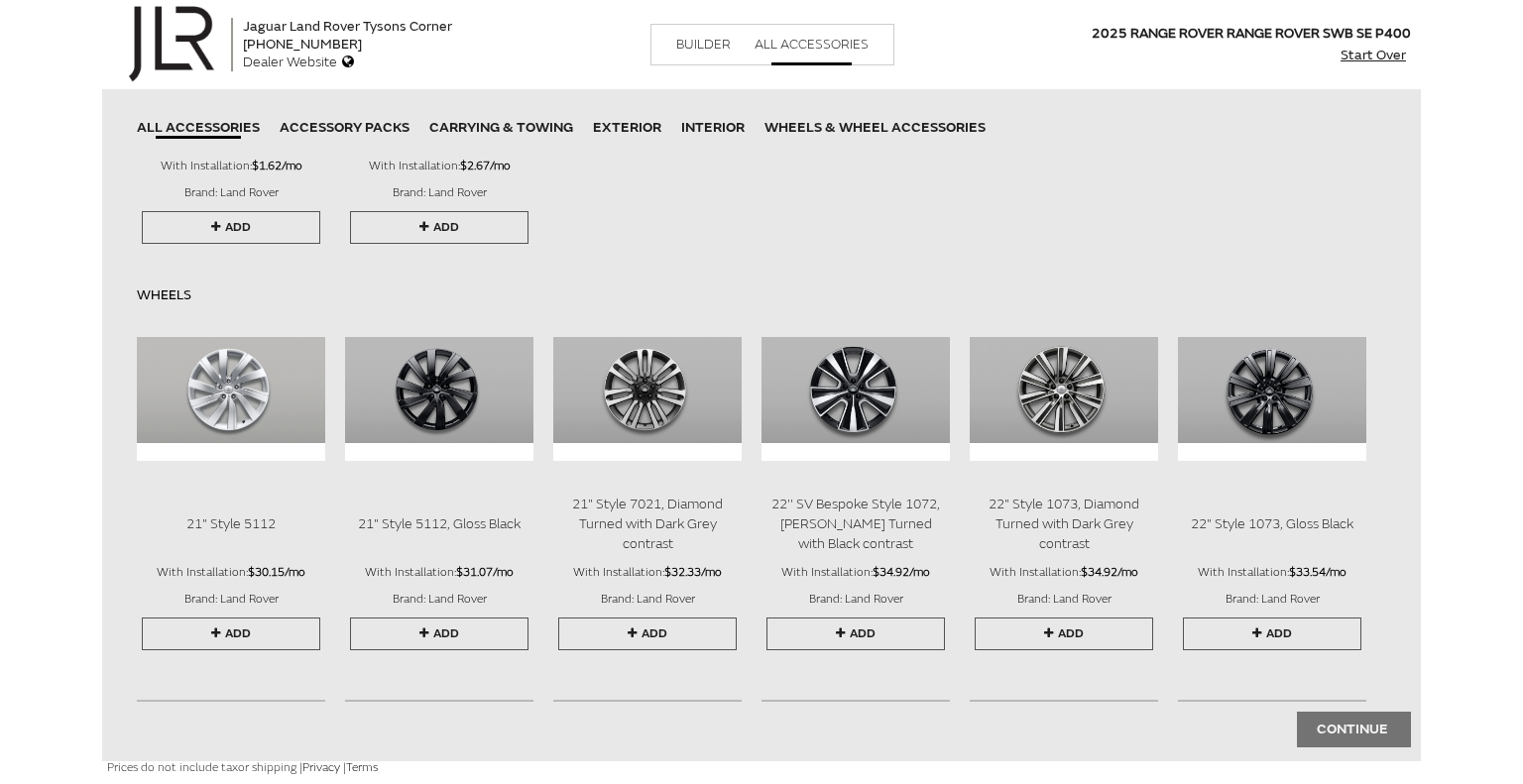 click on "Jaguar Land Rover Tysons Corner
703-827-0159
Dealer Website
Builder
All Accessories
2025 RANGE ROVER RANGE ROVER SWB SE P400
Français
Start over
Click on a dot
OR
Pick from the following
Roof Side Wheels All Accessories
Ostuni Pearl White Sanguinello Orange Fuji White Icy White Ethereal Frost Silver Batumi Gold Hakuba Silver Sunset Gold Ionian Silver Borasco Grey Flux Silver  Sunrise Copper Eiger Grey Tourmaline Brown Varesine Blue Amethyst Grey-Purple Charente Grey Carpathian Grey" at bounding box center [762, 392] 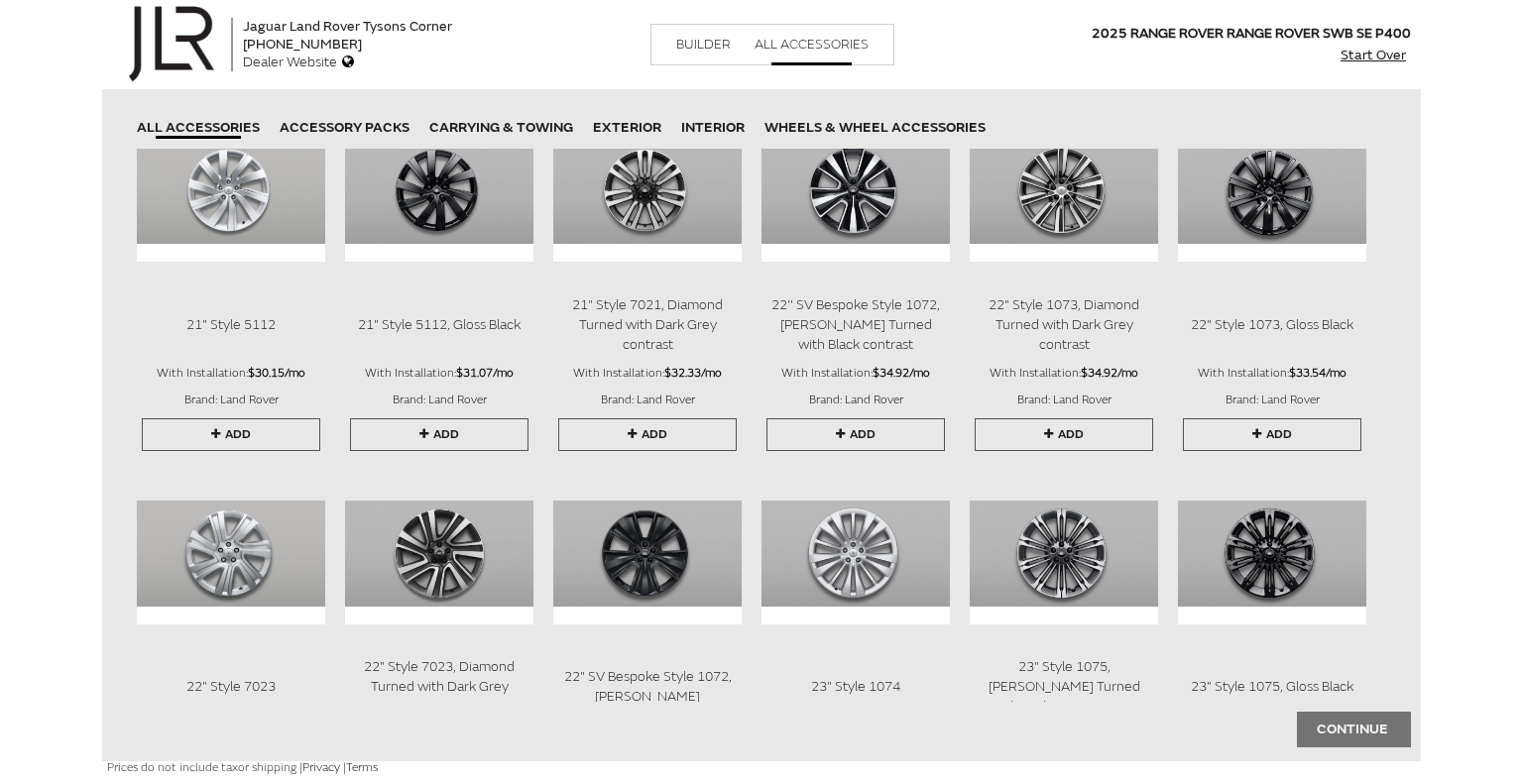 scroll, scrollTop: 6561, scrollLeft: 0, axis: vertical 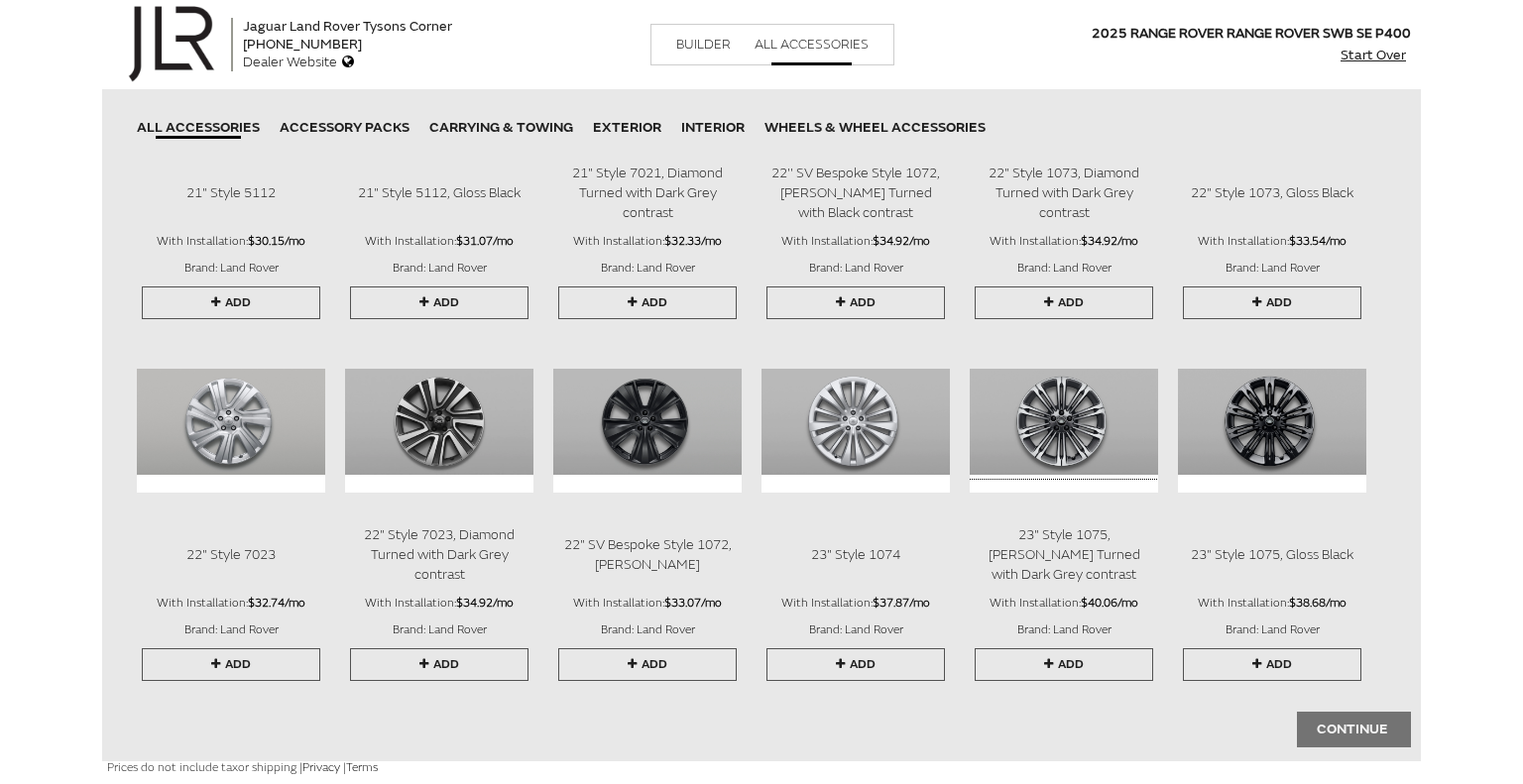 click at bounding box center [1064, 421] 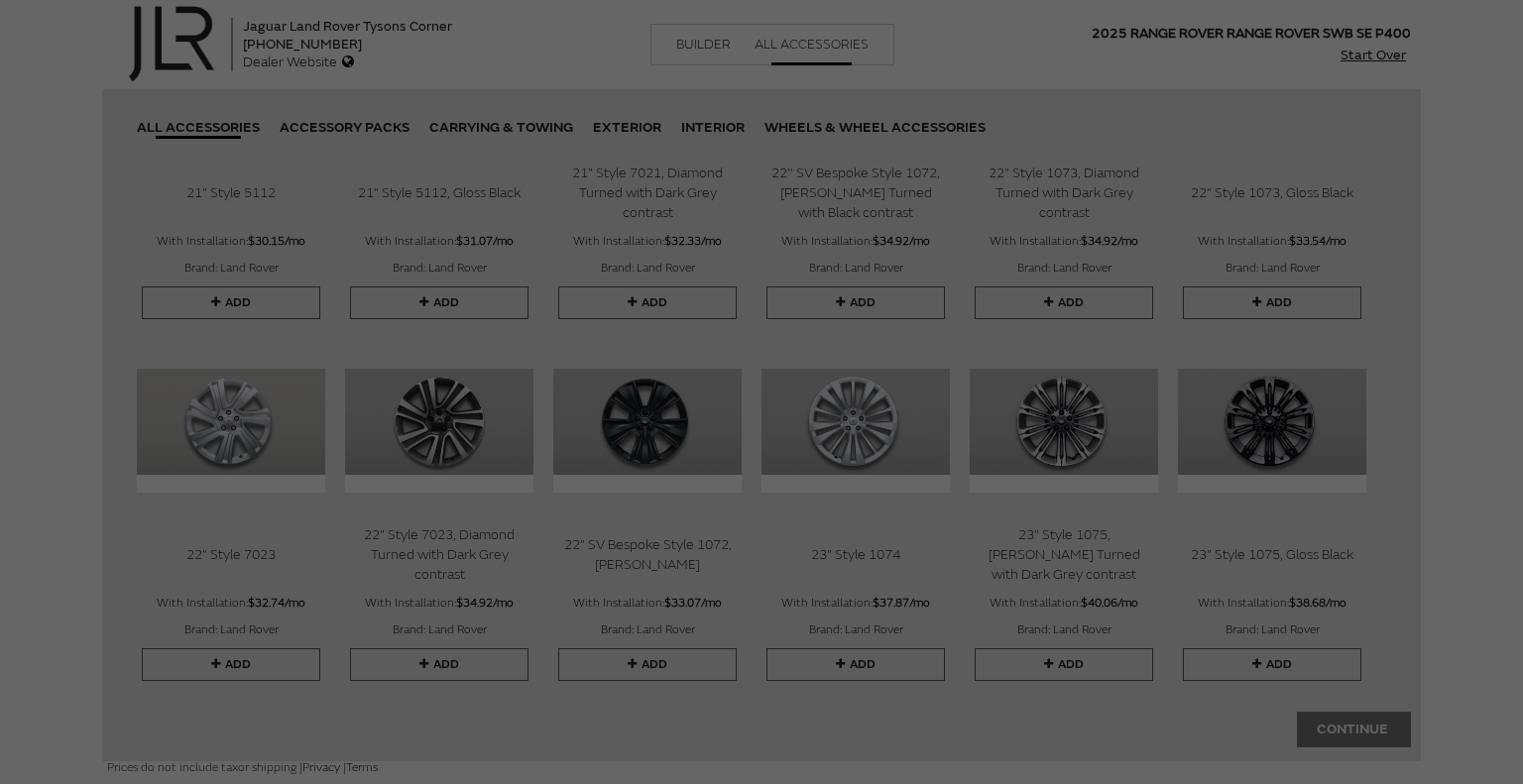 click at bounding box center [762, 392] 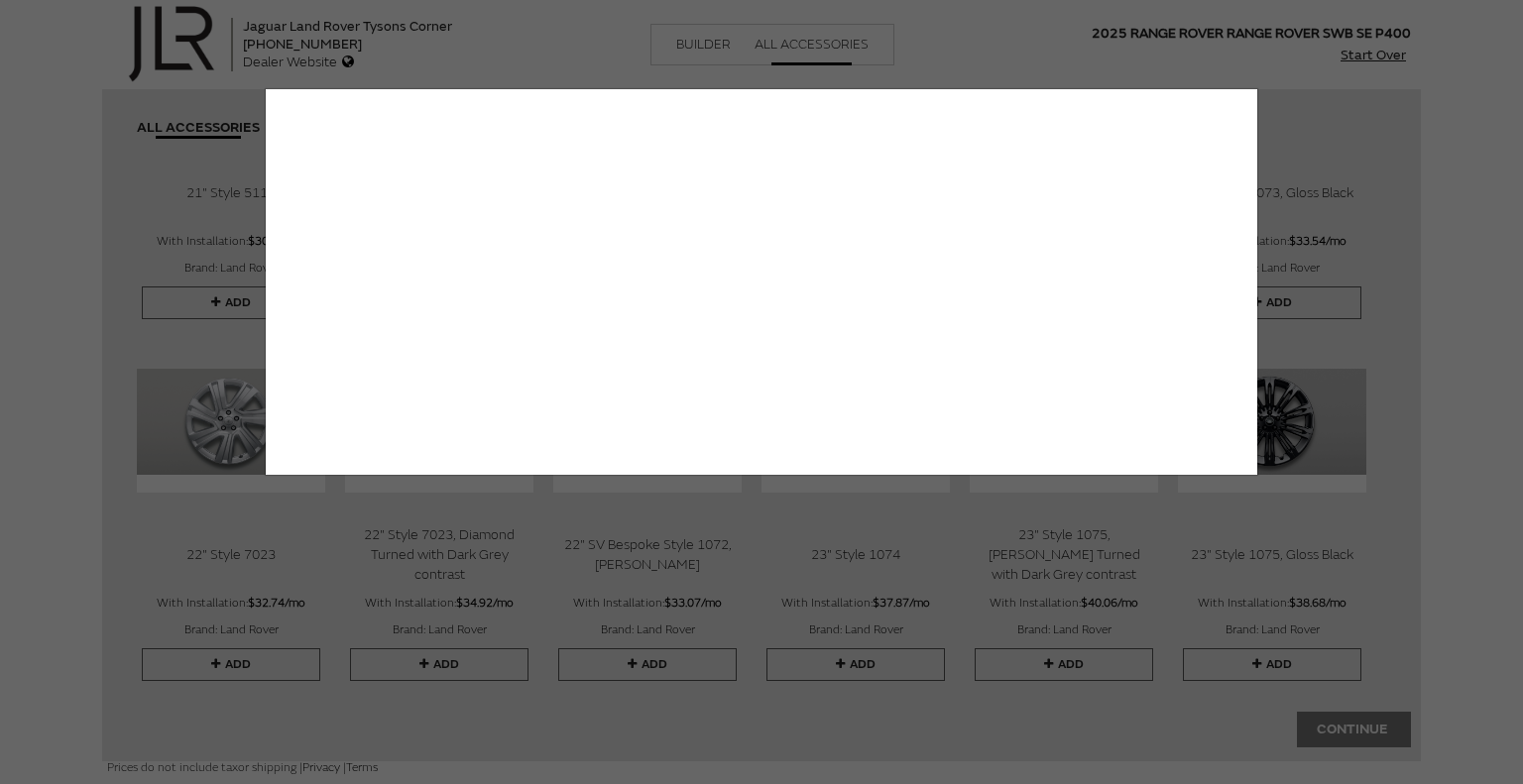 scroll, scrollTop: 0, scrollLeft: 0, axis: both 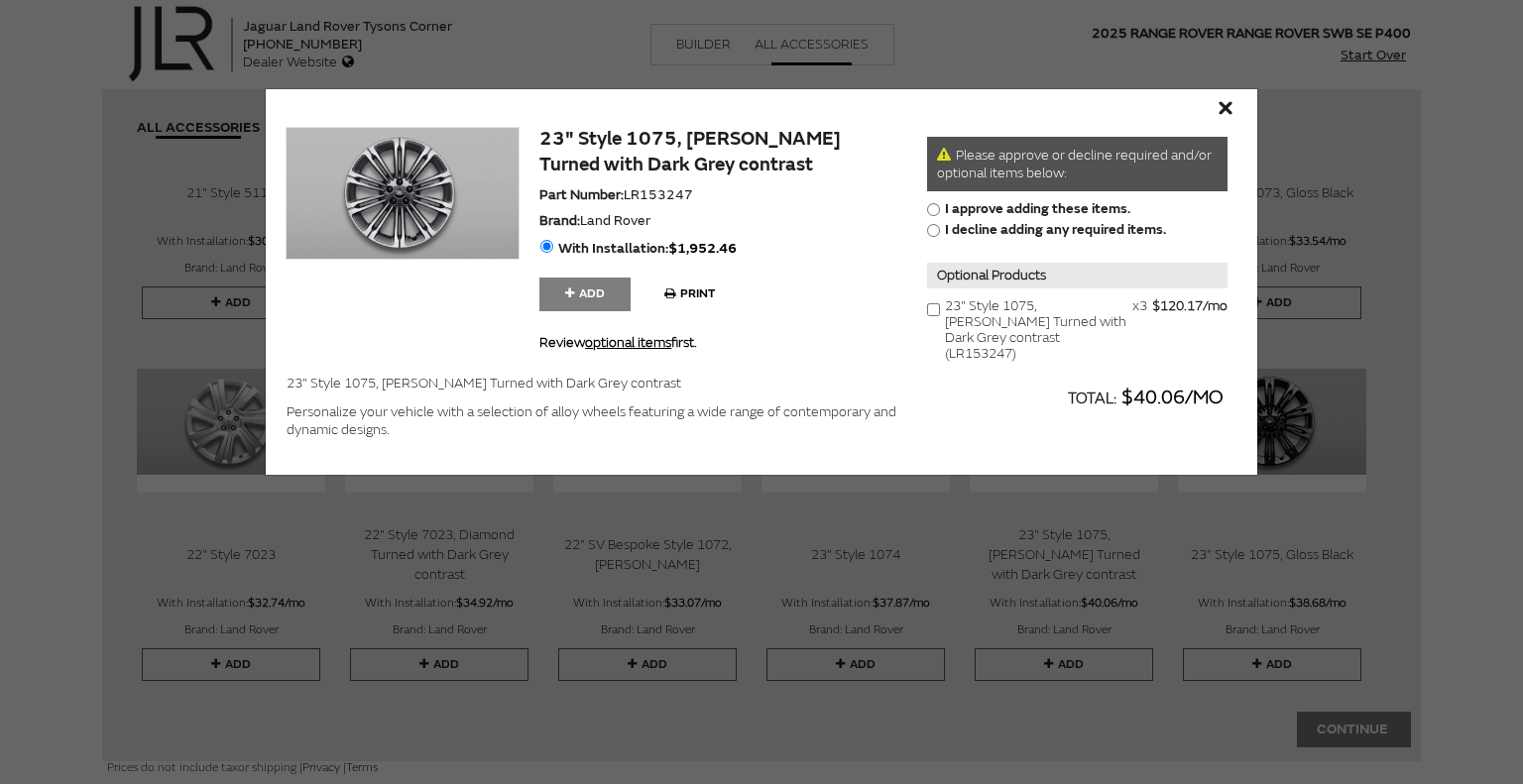 click at bounding box center (762, 392) 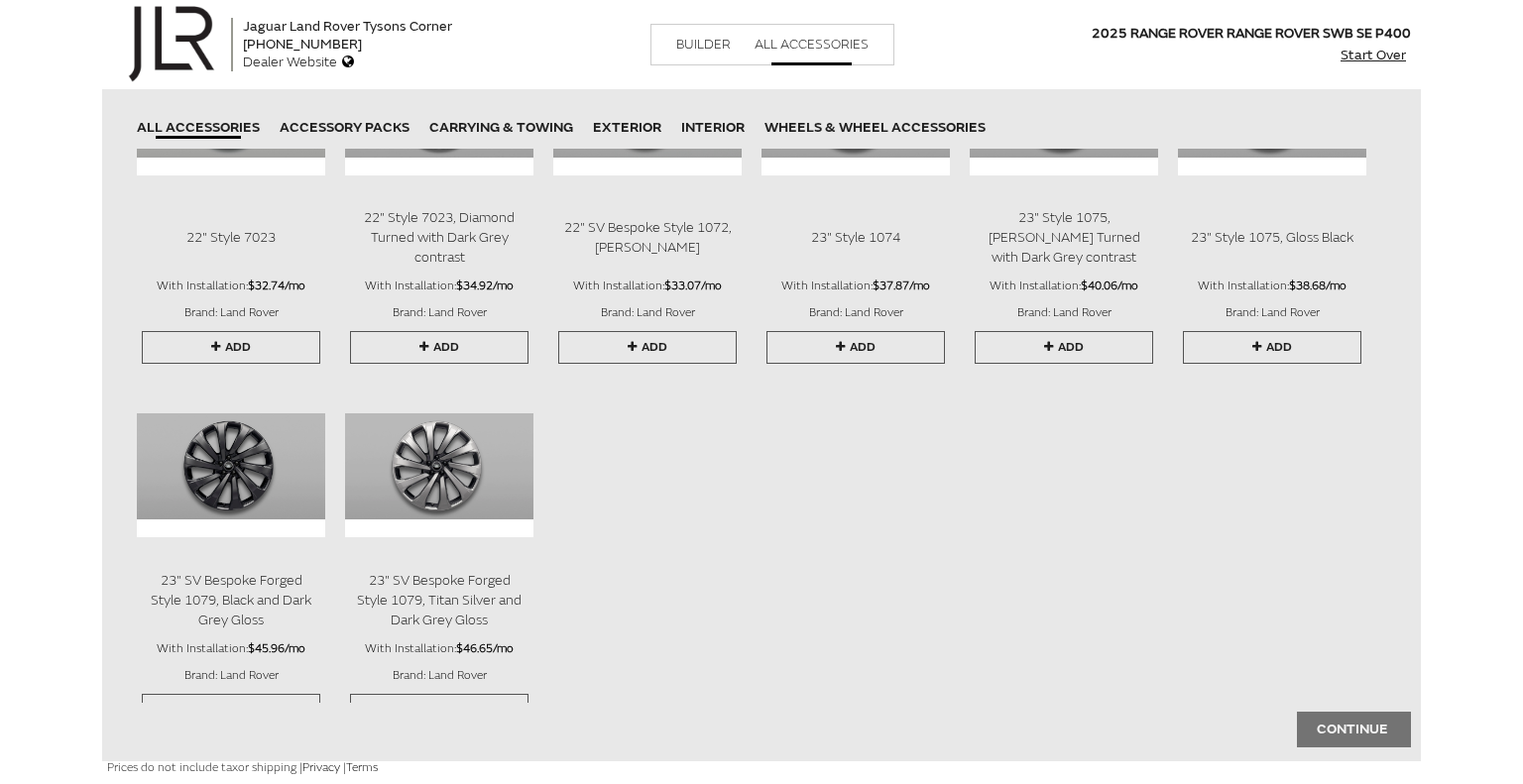 scroll, scrollTop: 6918, scrollLeft: 0, axis: vertical 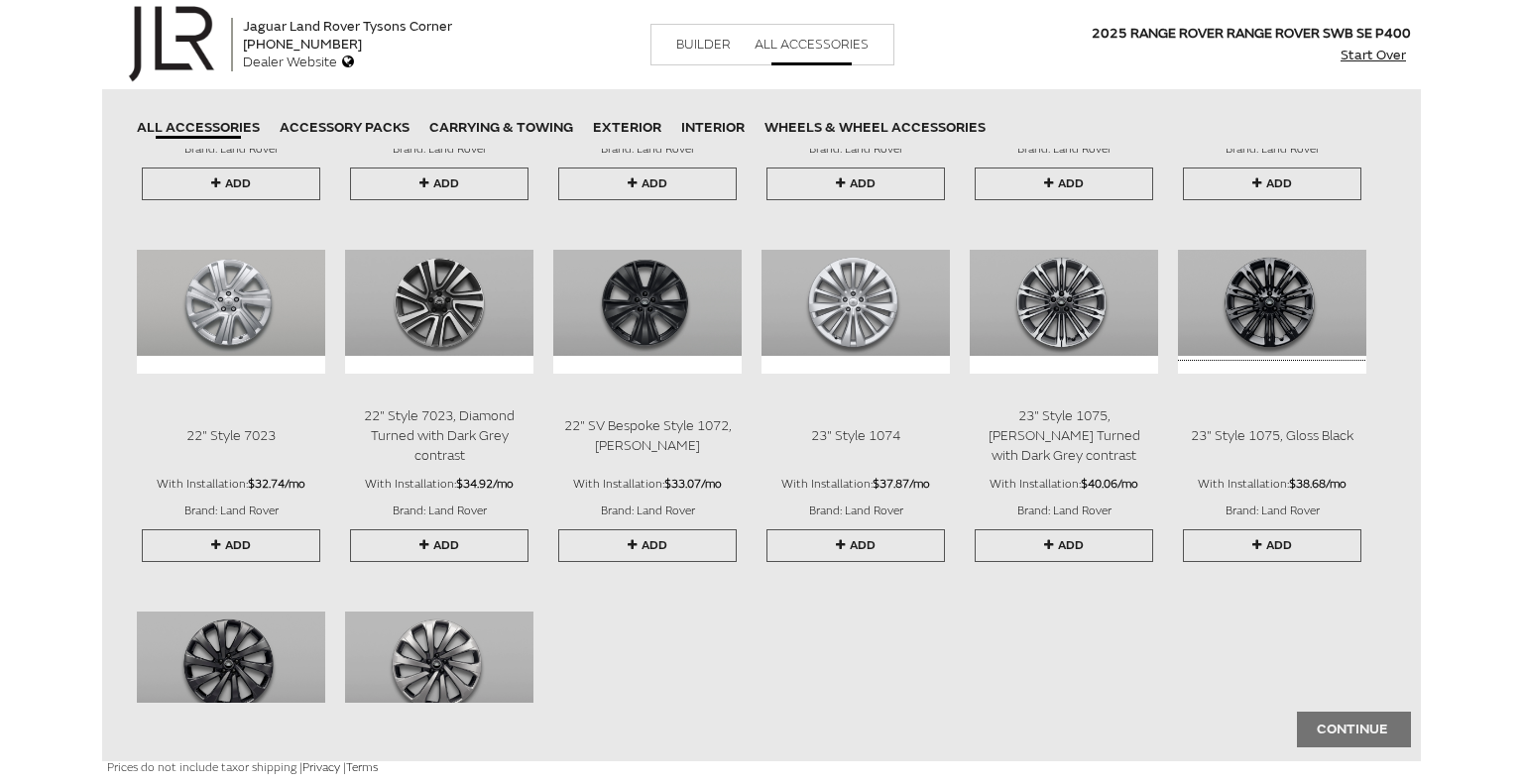 click at bounding box center (1272, 302) 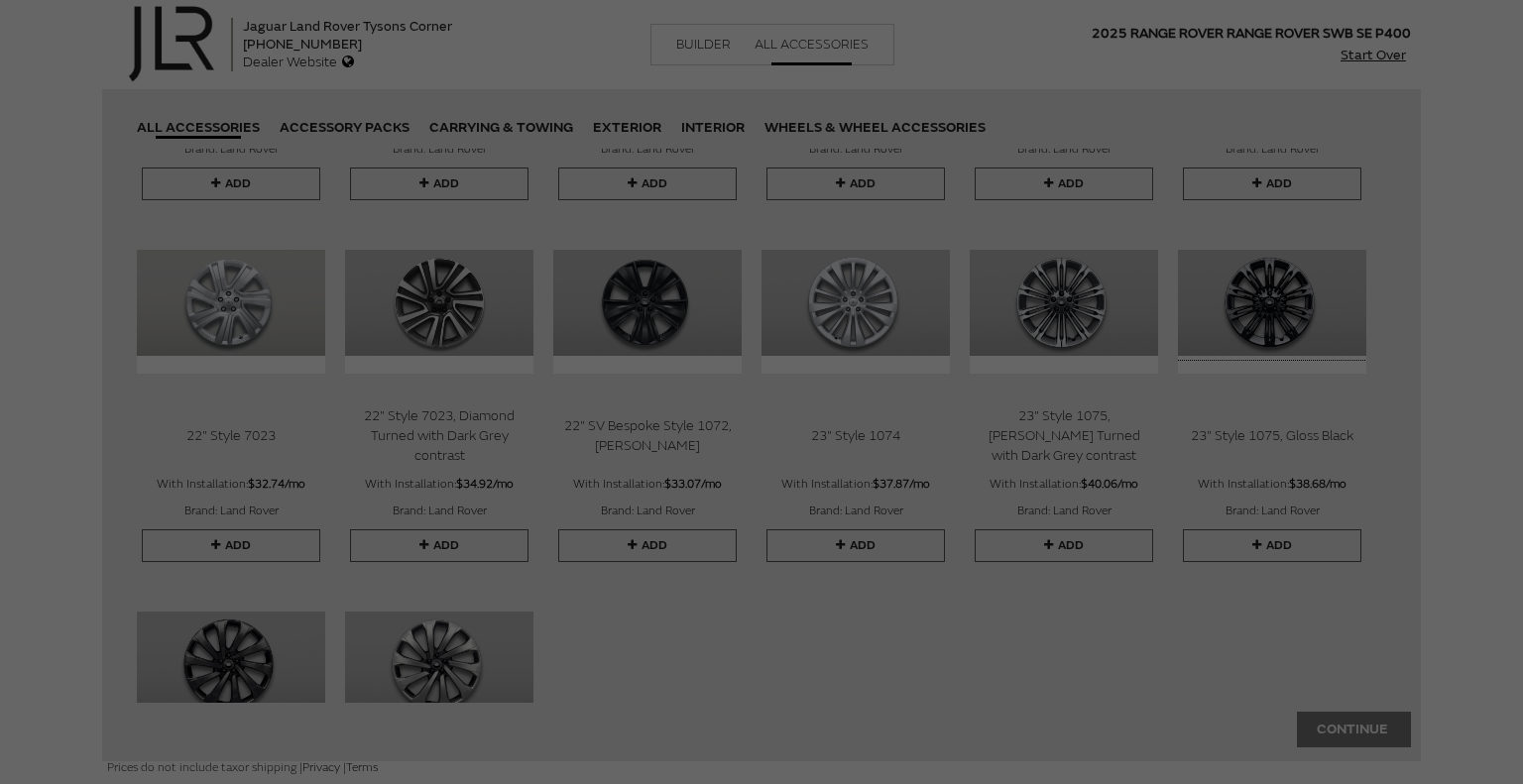 scroll, scrollTop: 0, scrollLeft: 0, axis: both 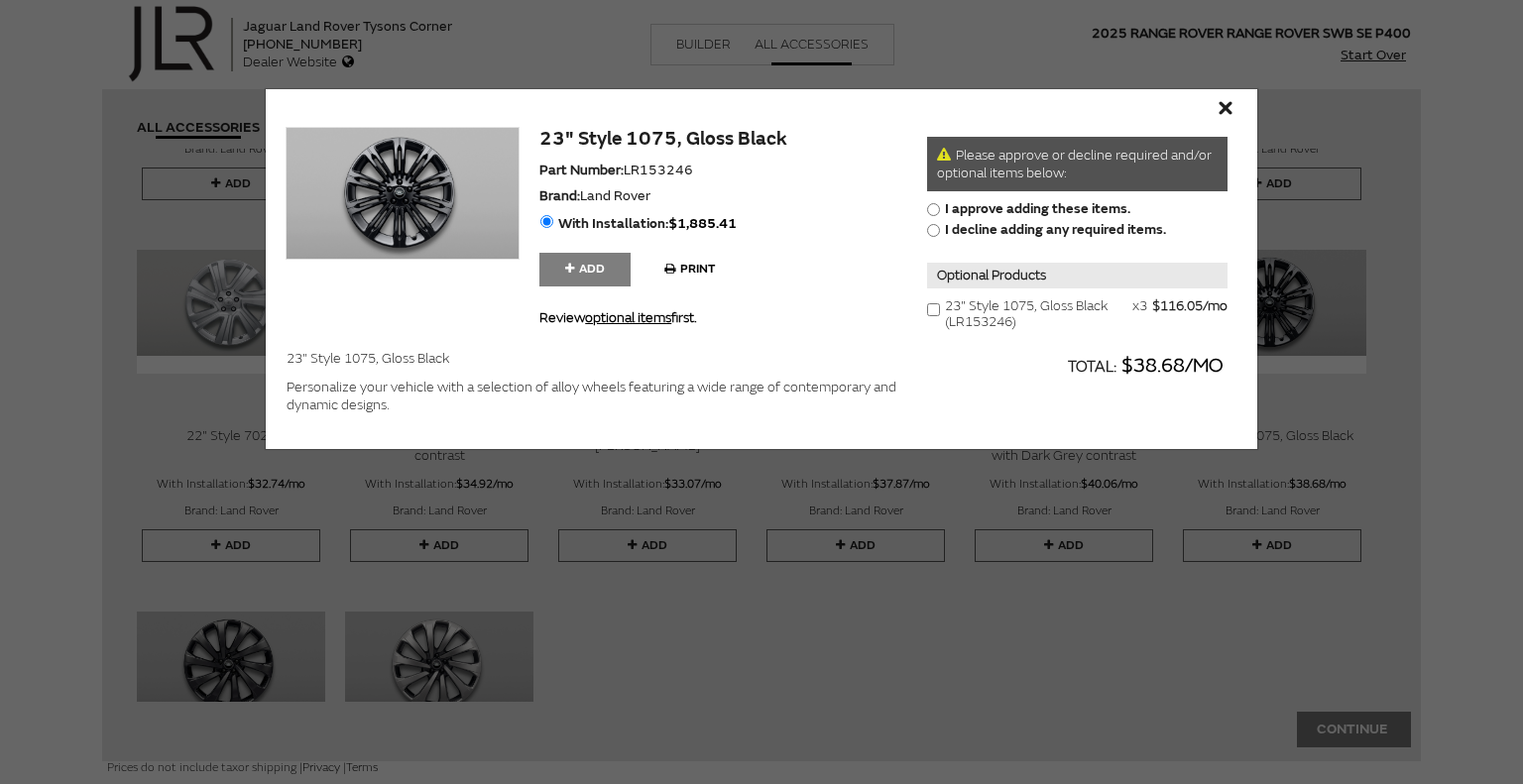 click on "" at bounding box center (1222, 108) 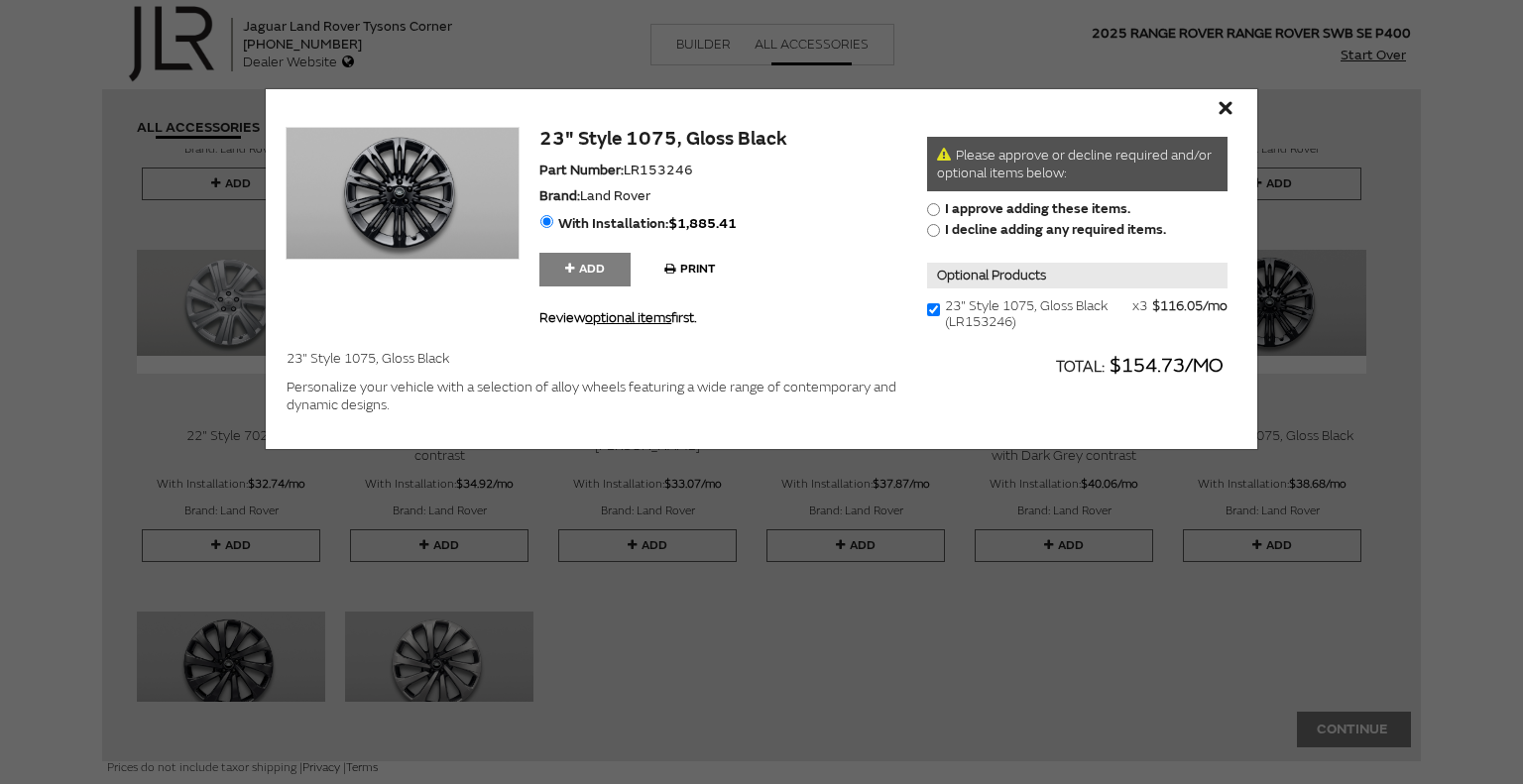 click at bounding box center (933, 309) 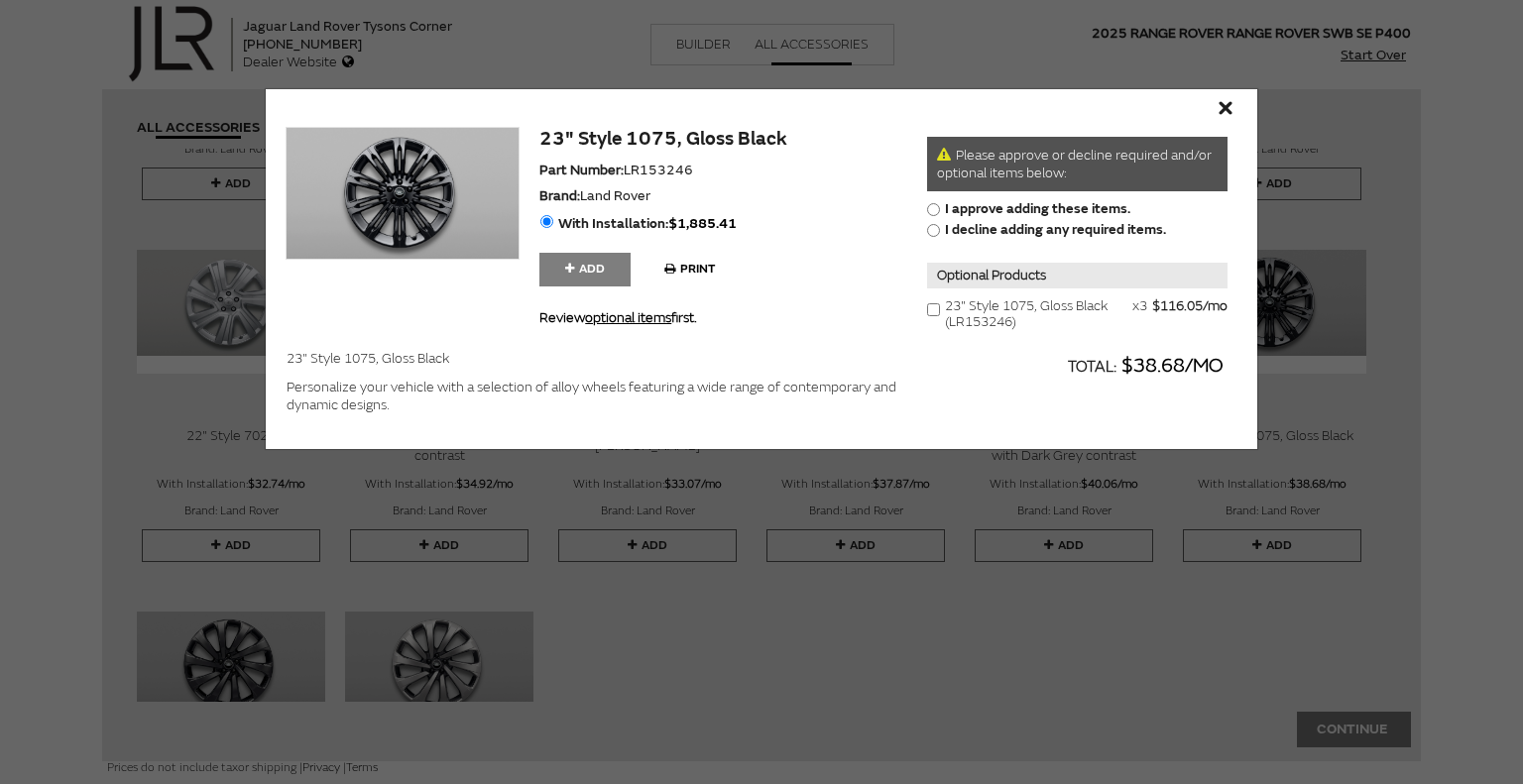 click at bounding box center (933, 309) 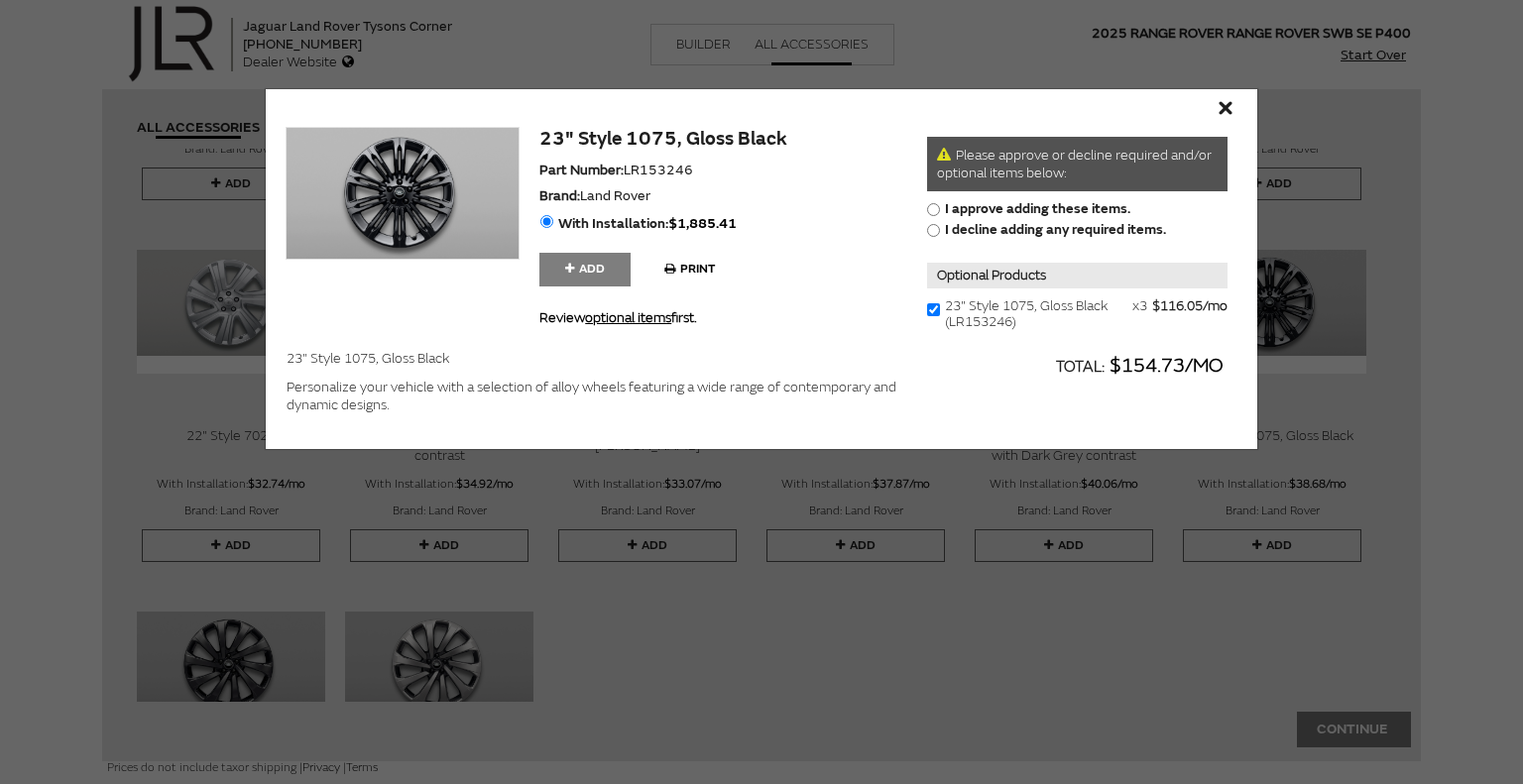 click at bounding box center [933, 309] 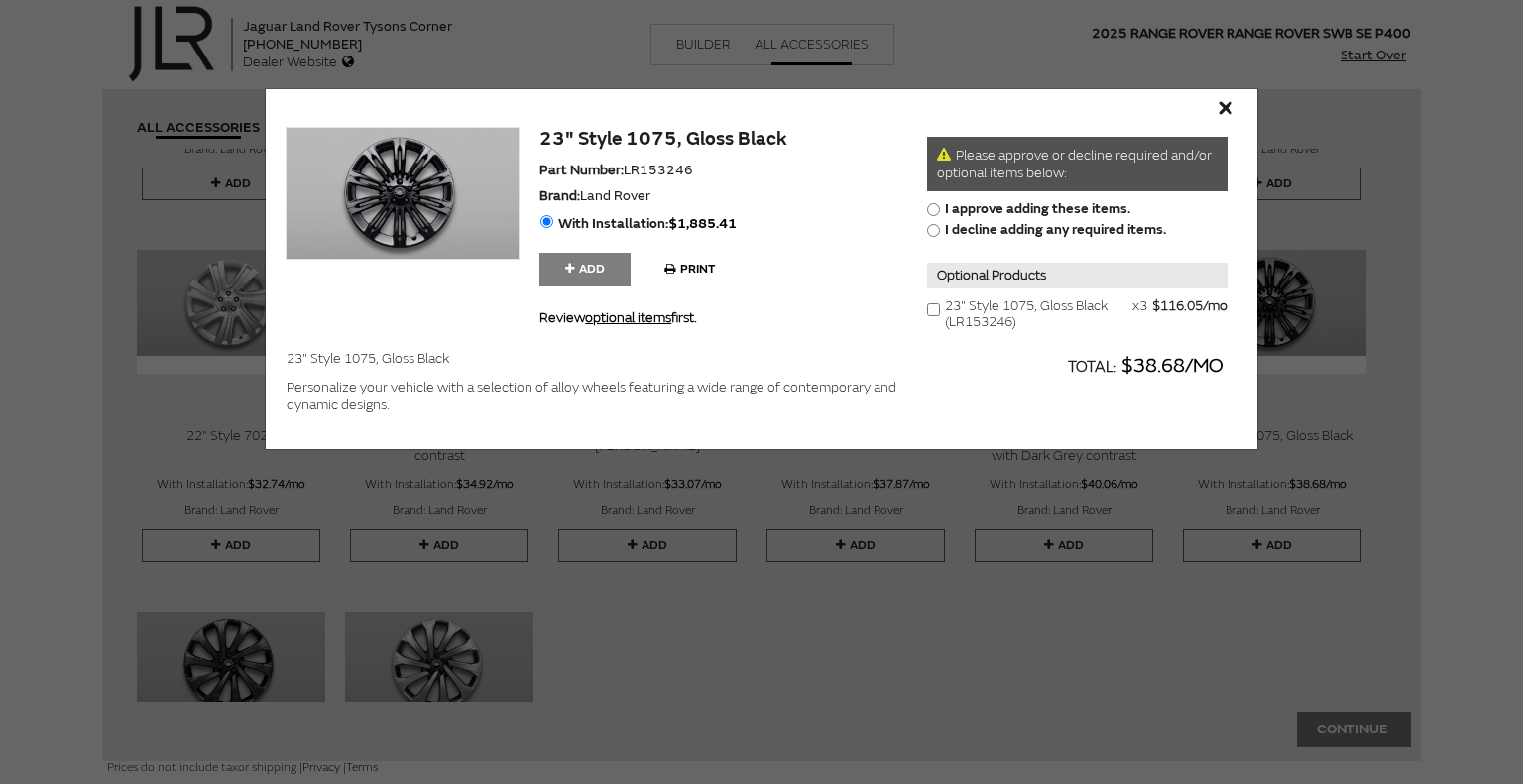 click on "" at bounding box center [1222, 108] 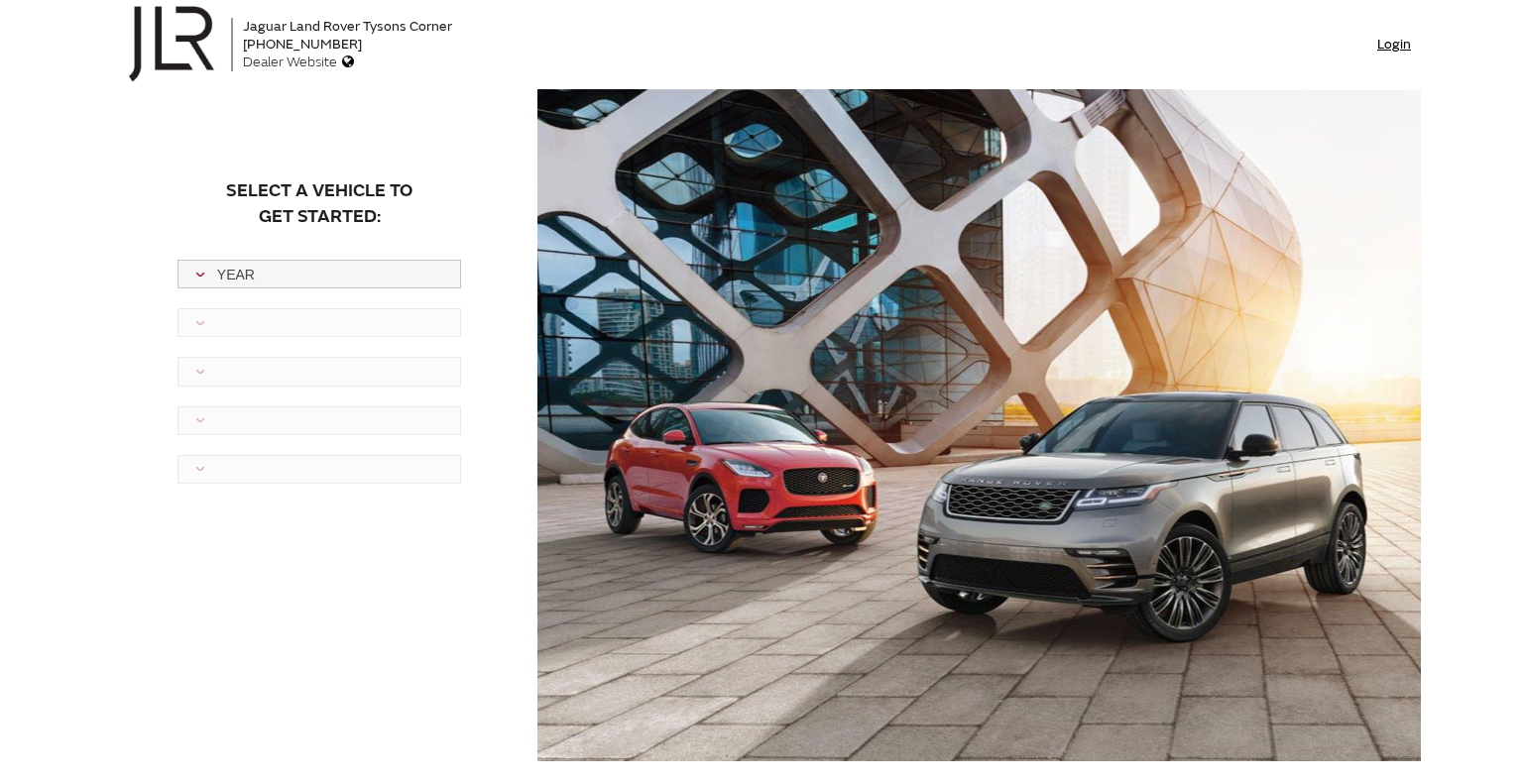 scroll, scrollTop: 0, scrollLeft: 0, axis: both 